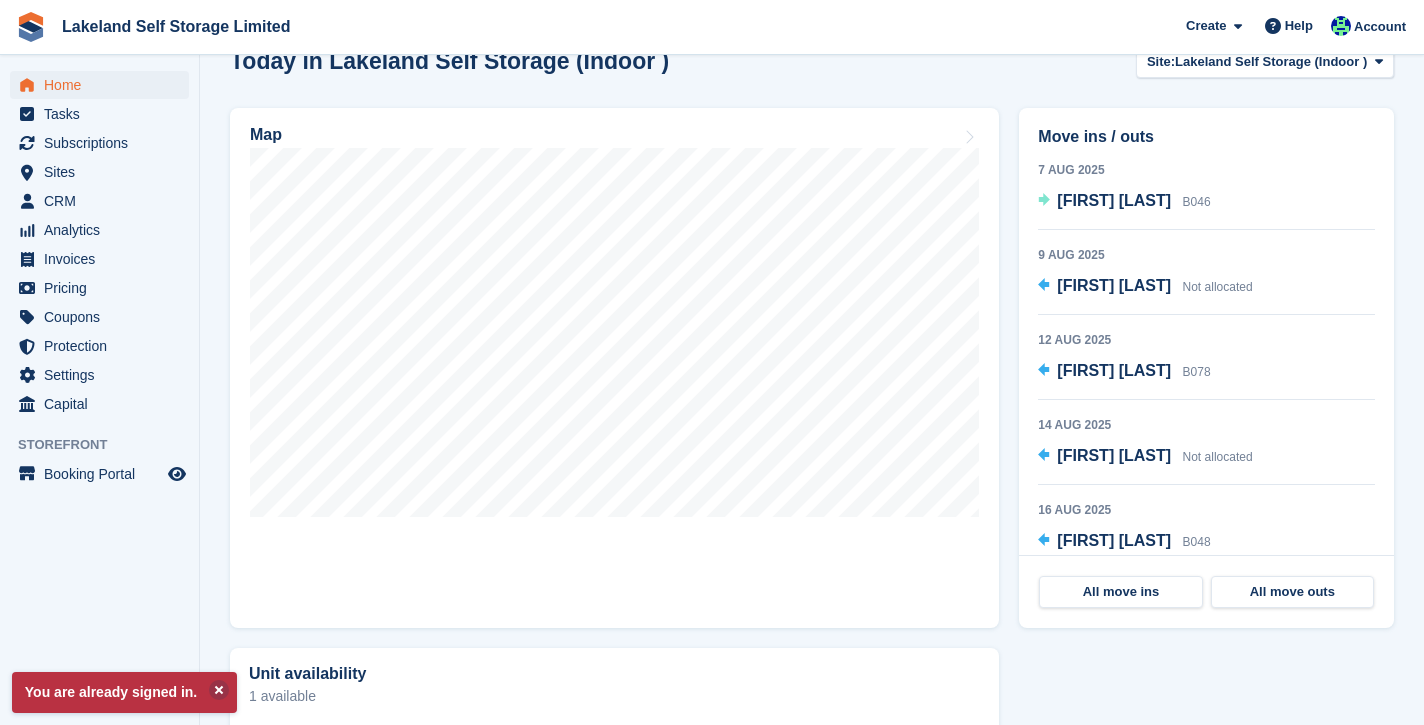 scroll, scrollTop: 555, scrollLeft: 0, axis: vertical 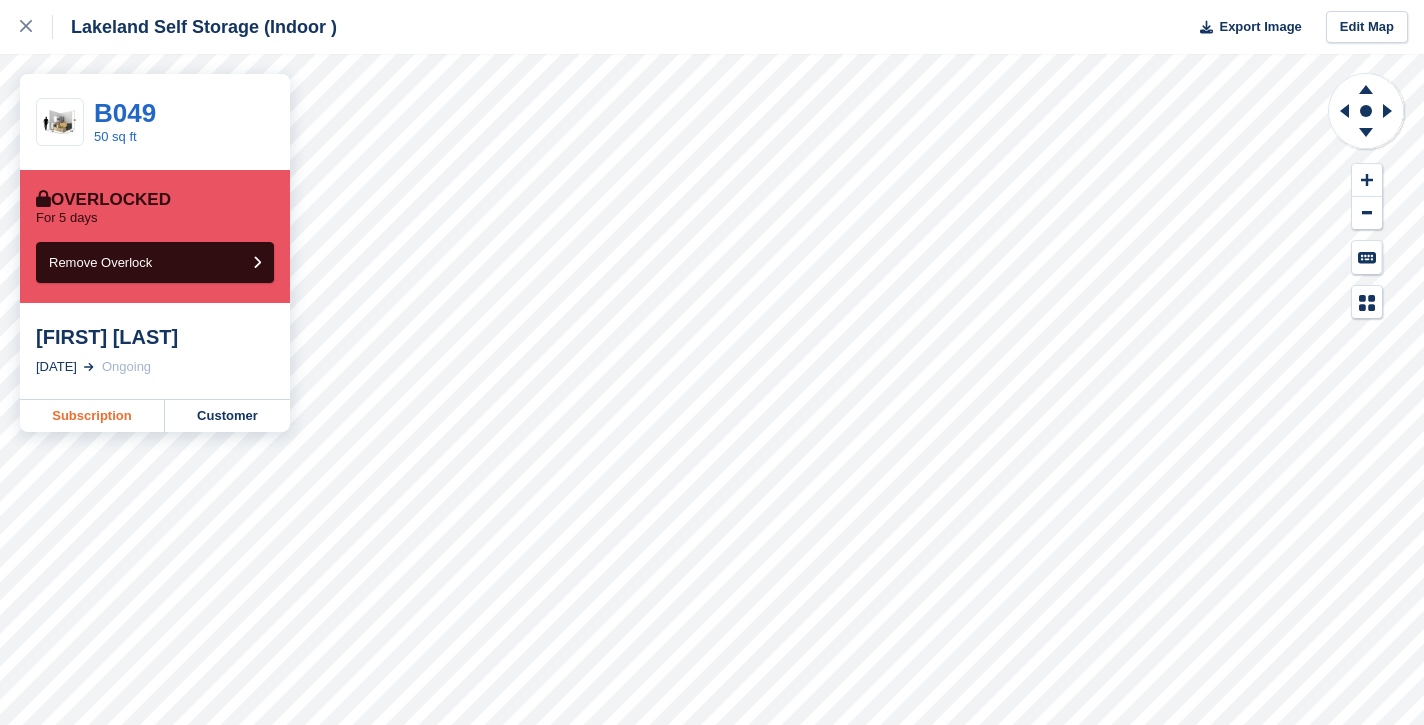 click on "Subscription" at bounding box center [92, 416] 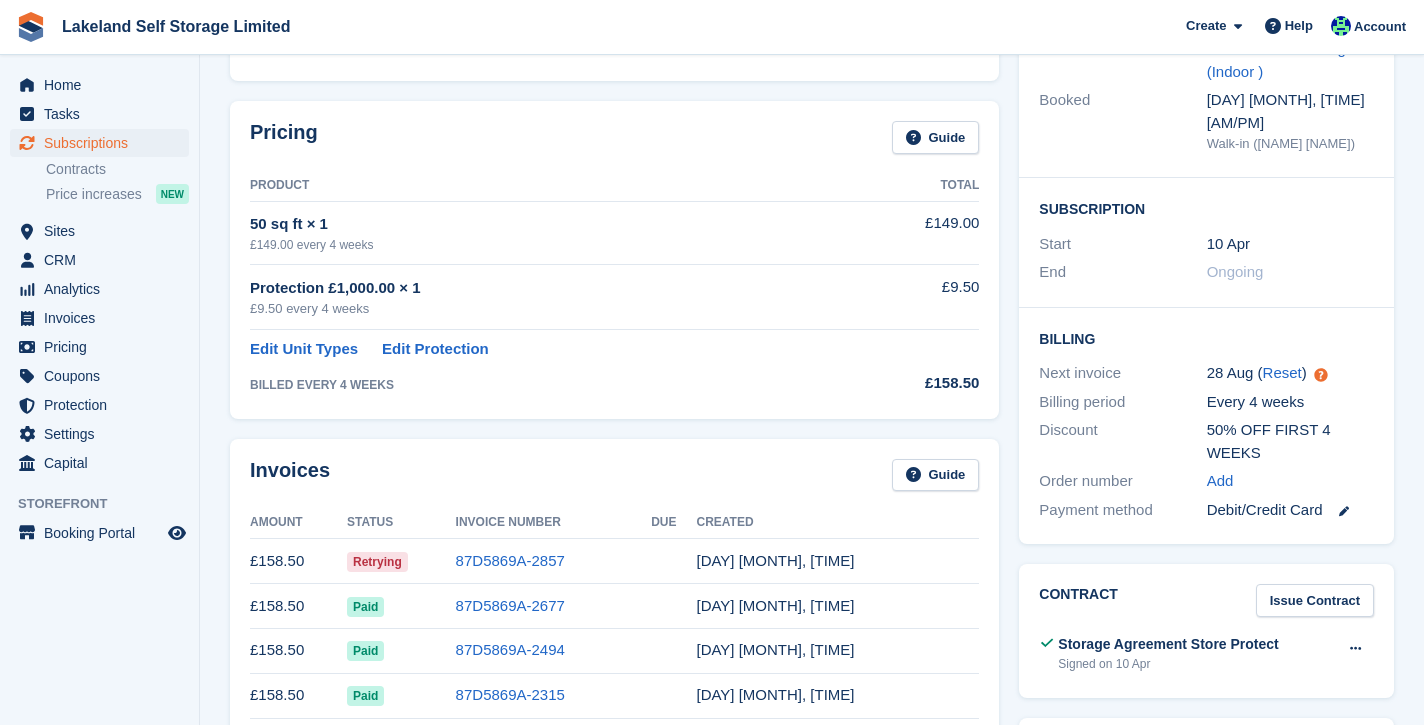scroll, scrollTop: 0, scrollLeft: 0, axis: both 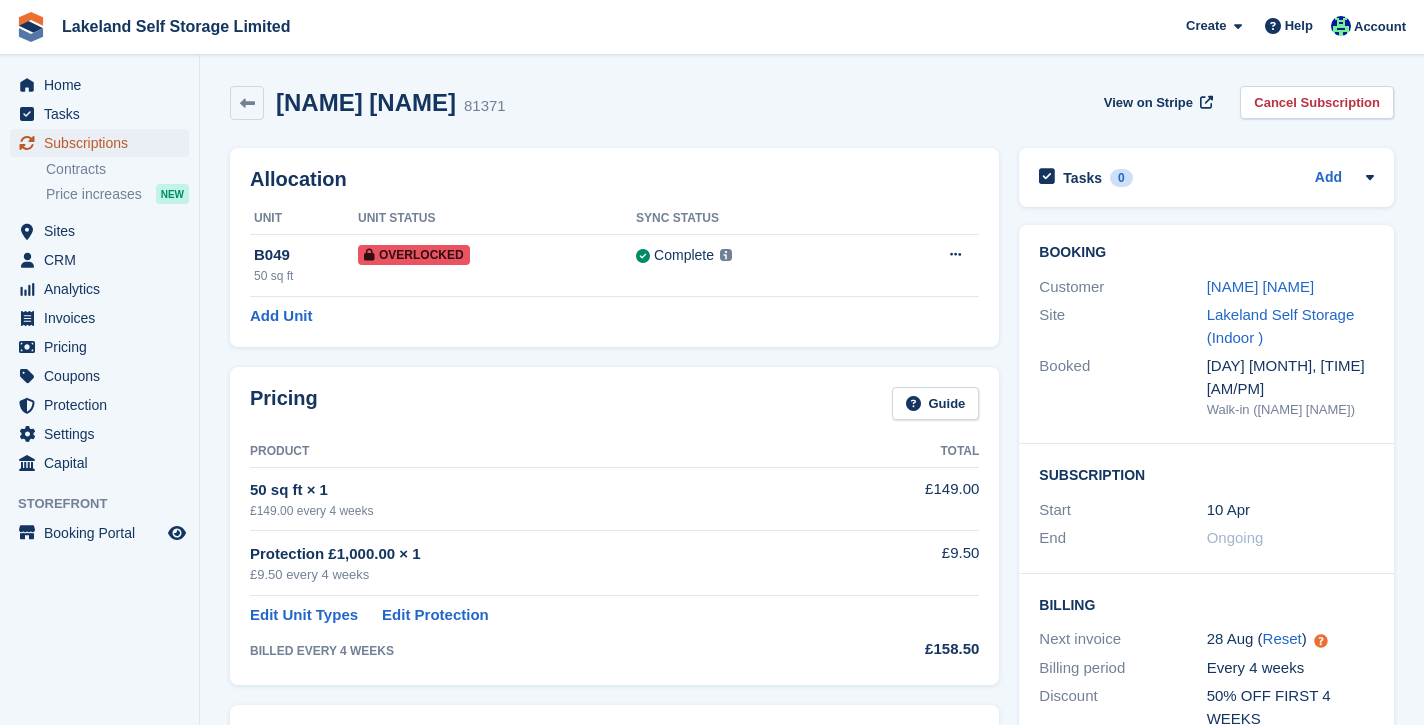 click on "Subscriptions" at bounding box center [104, 143] 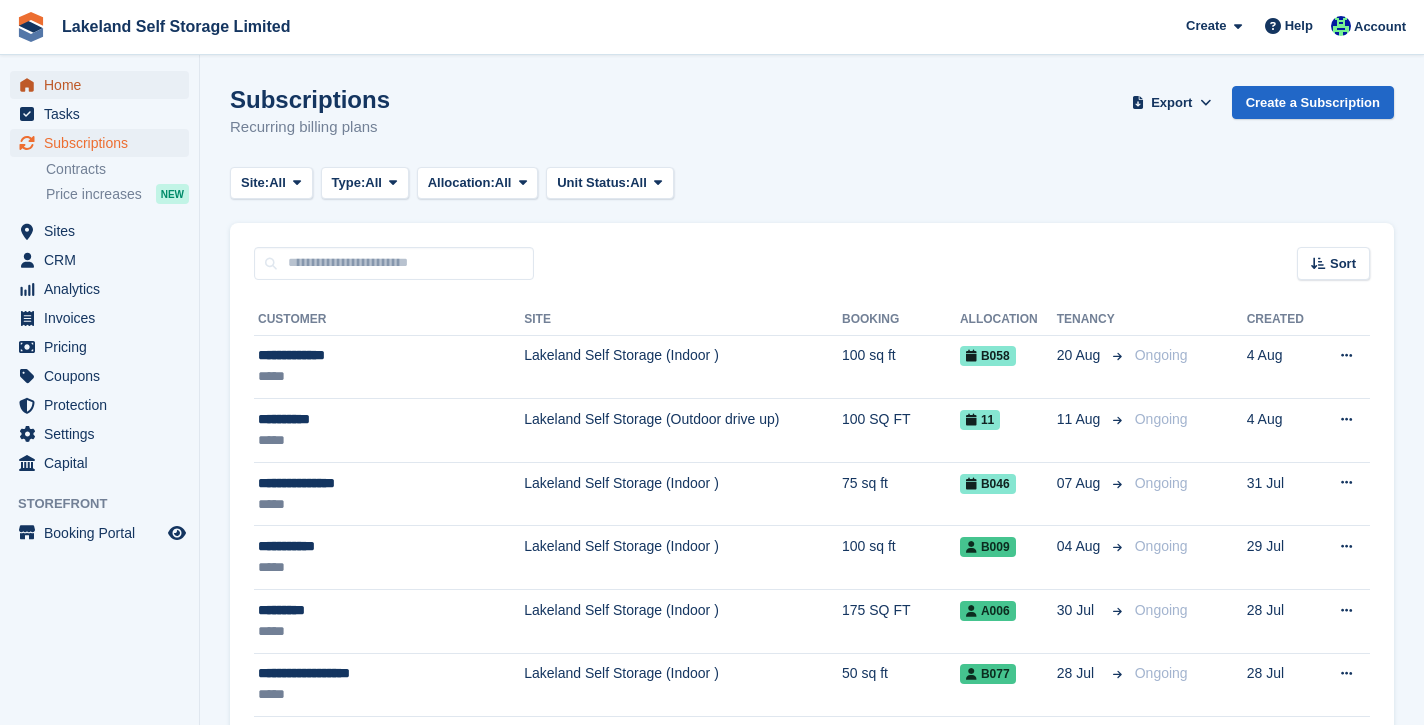 click on "Home" at bounding box center (104, 85) 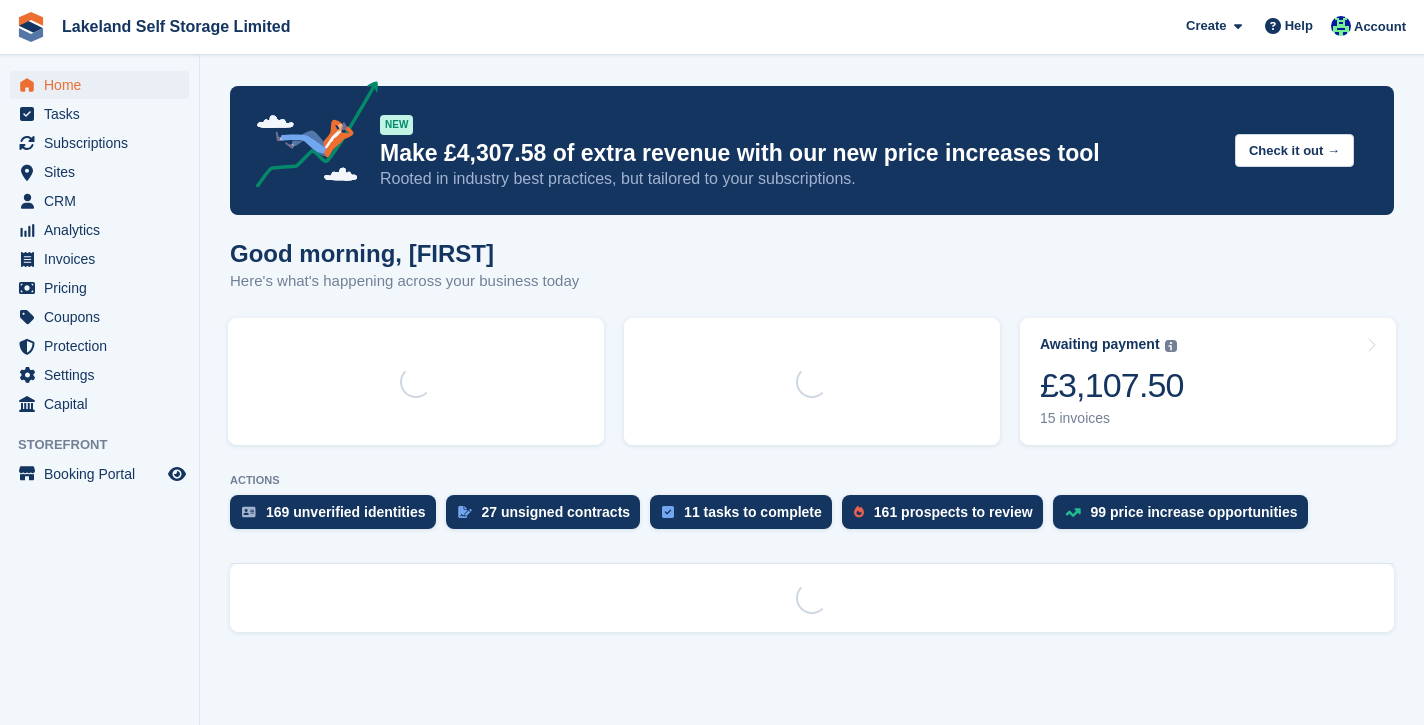 scroll, scrollTop: 0, scrollLeft: 0, axis: both 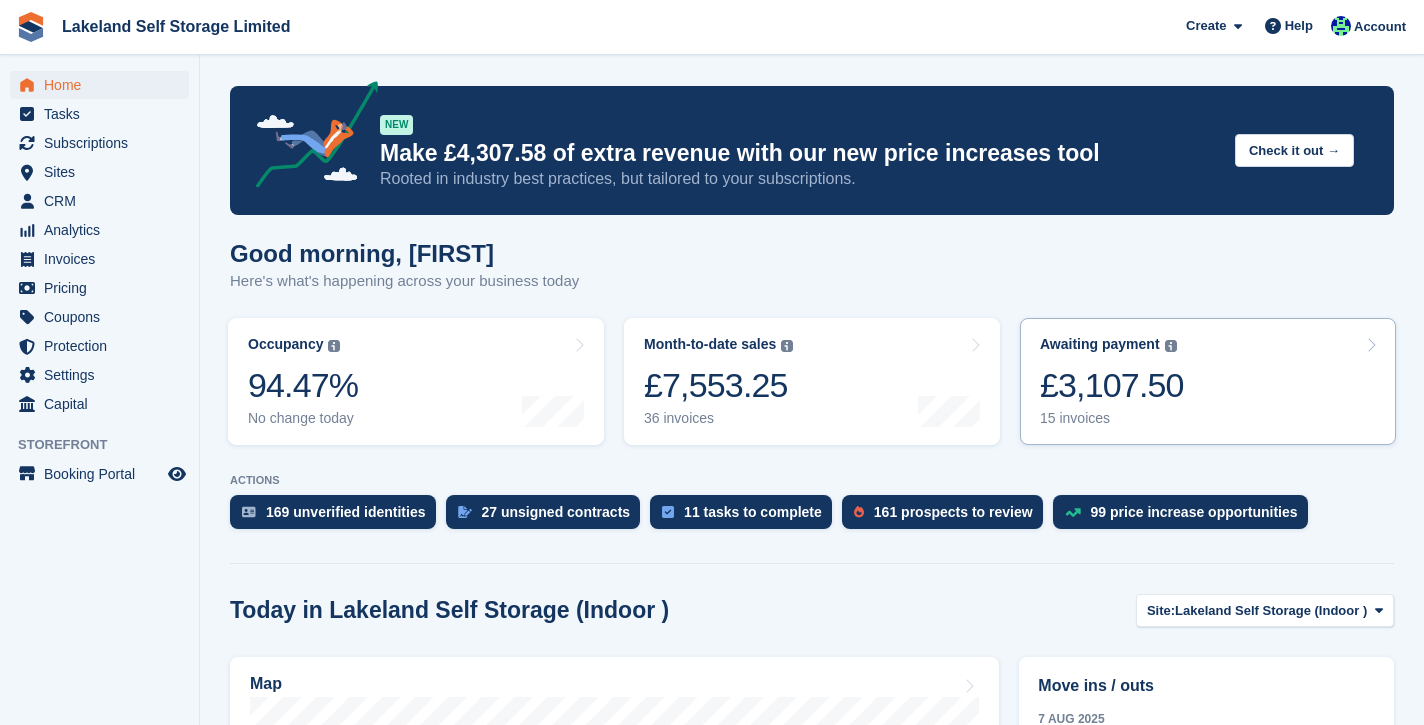 click on "15 invoices" at bounding box center (1112, 418) 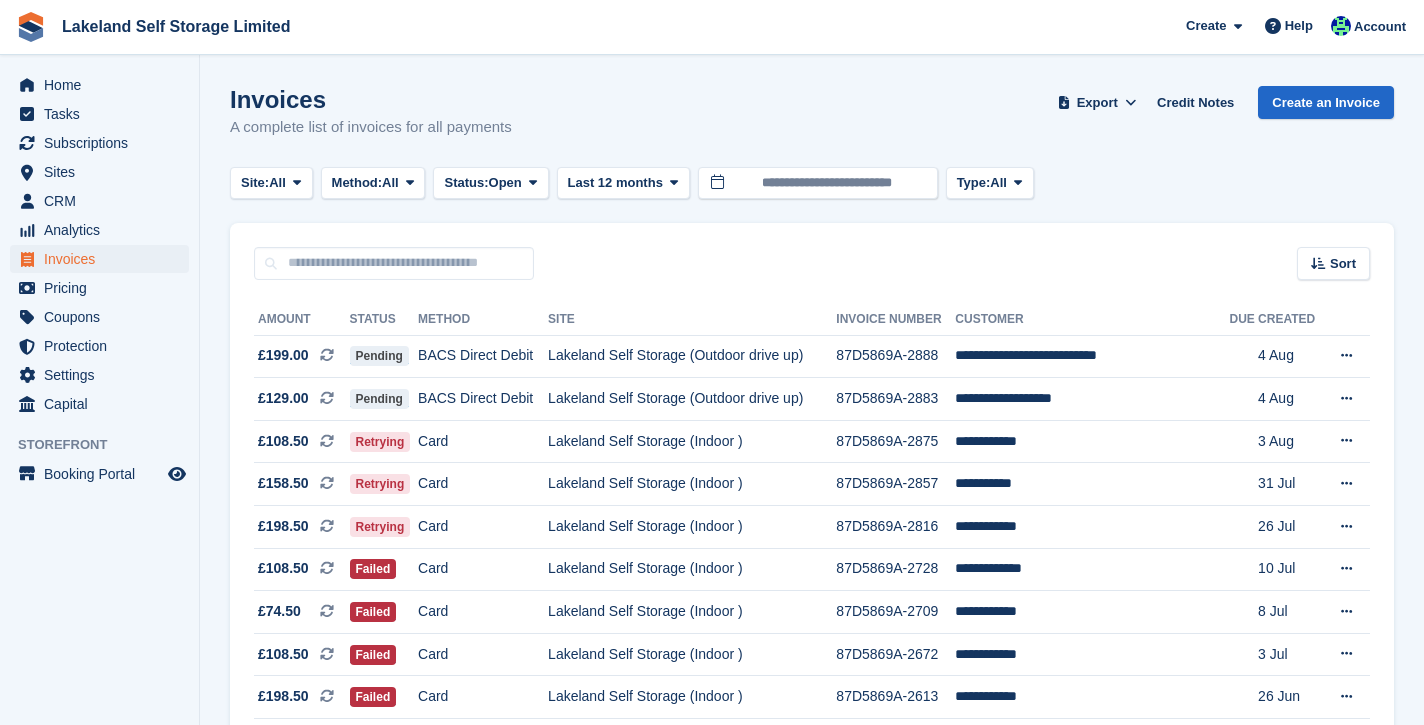 scroll, scrollTop: 0, scrollLeft: 0, axis: both 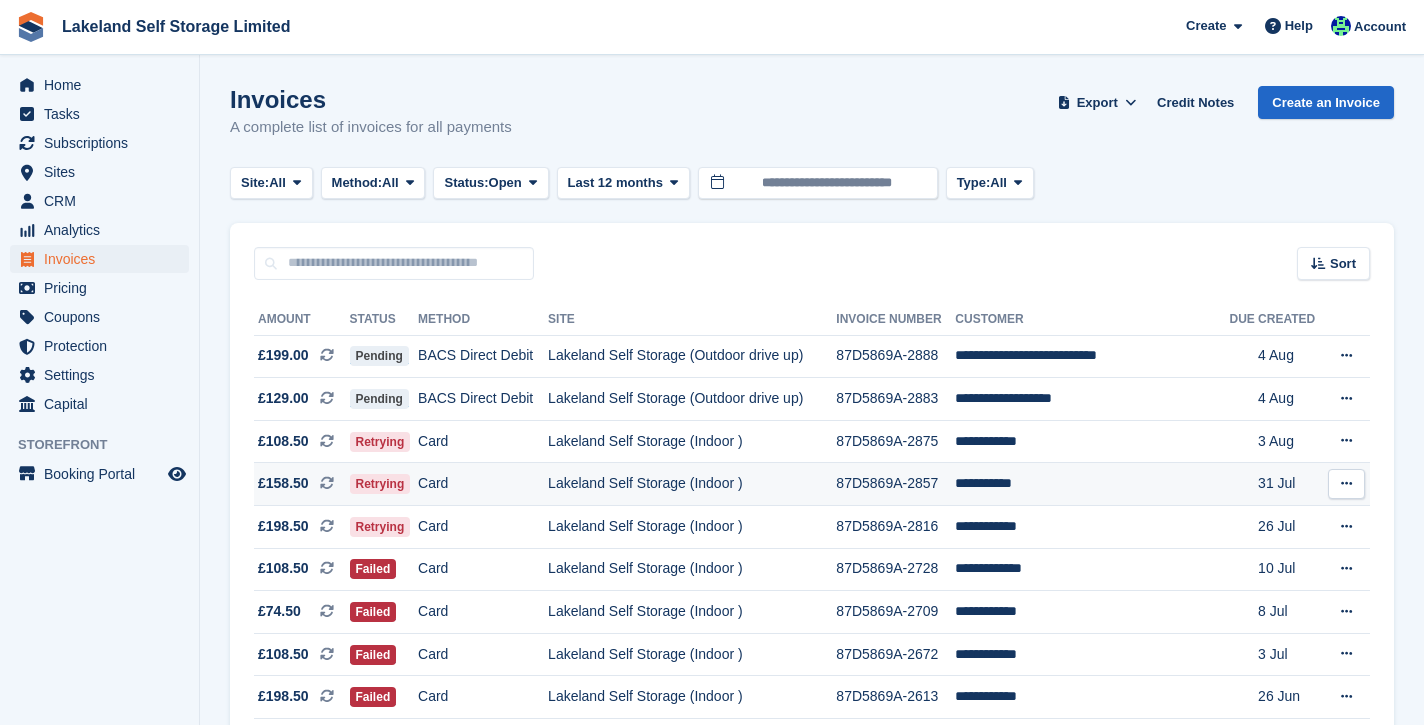 click on "**********" at bounding box center (1092, 484) 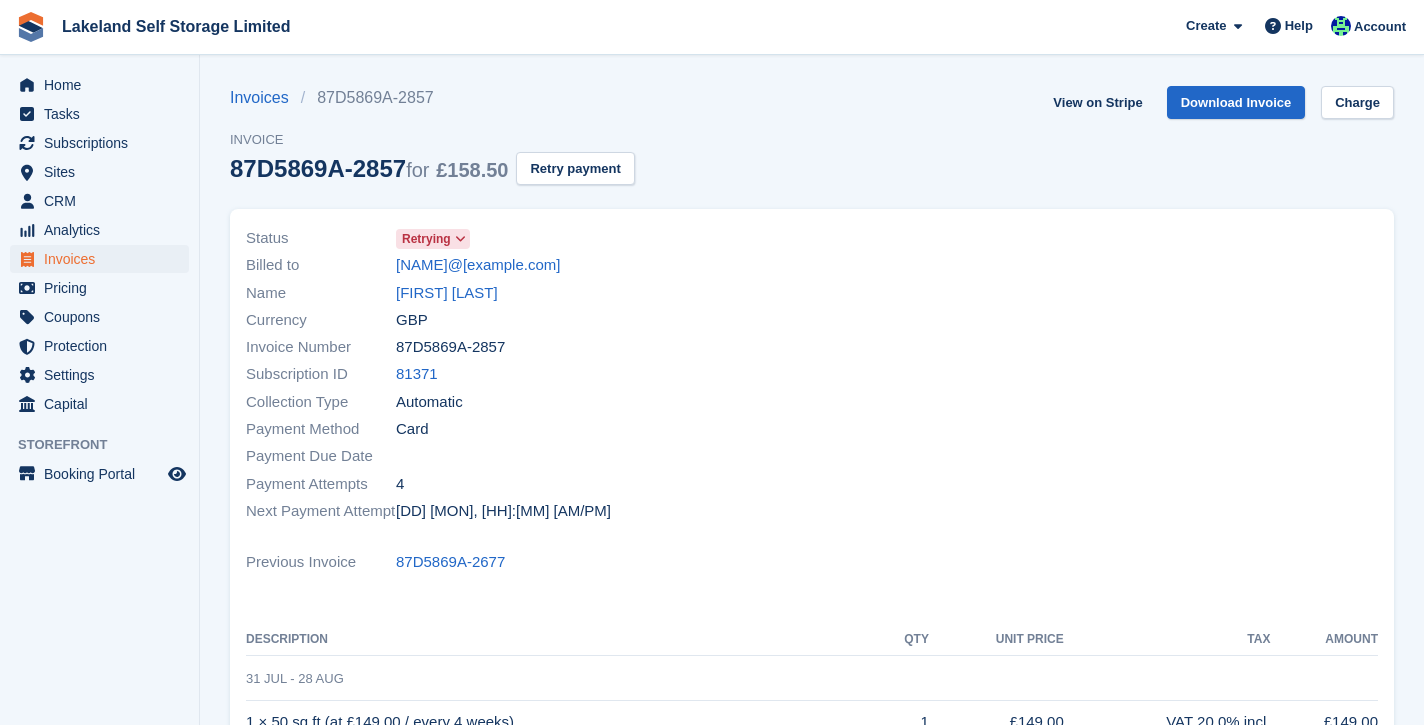 scroll, scrollTop: 0, scrollLeft: 0, axis: both 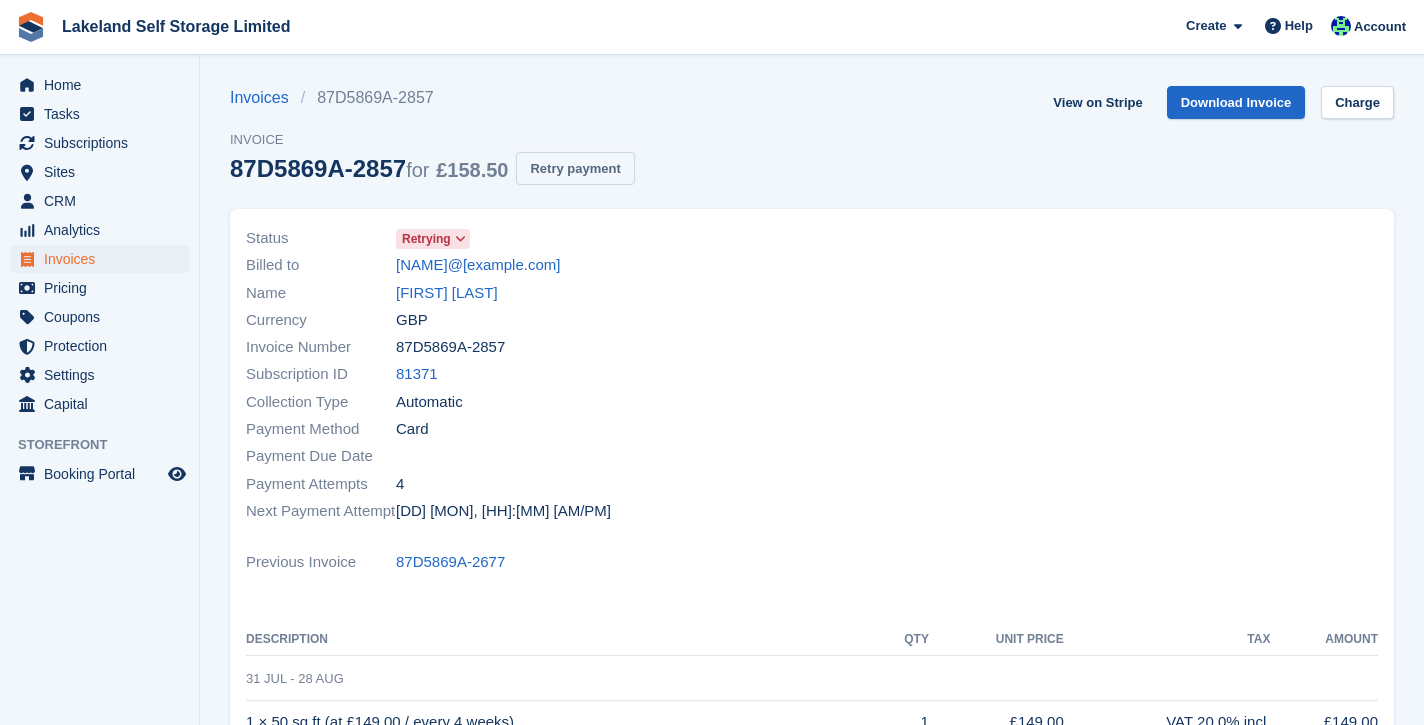 click on "Retry payment" at bounding box center (575, 168) 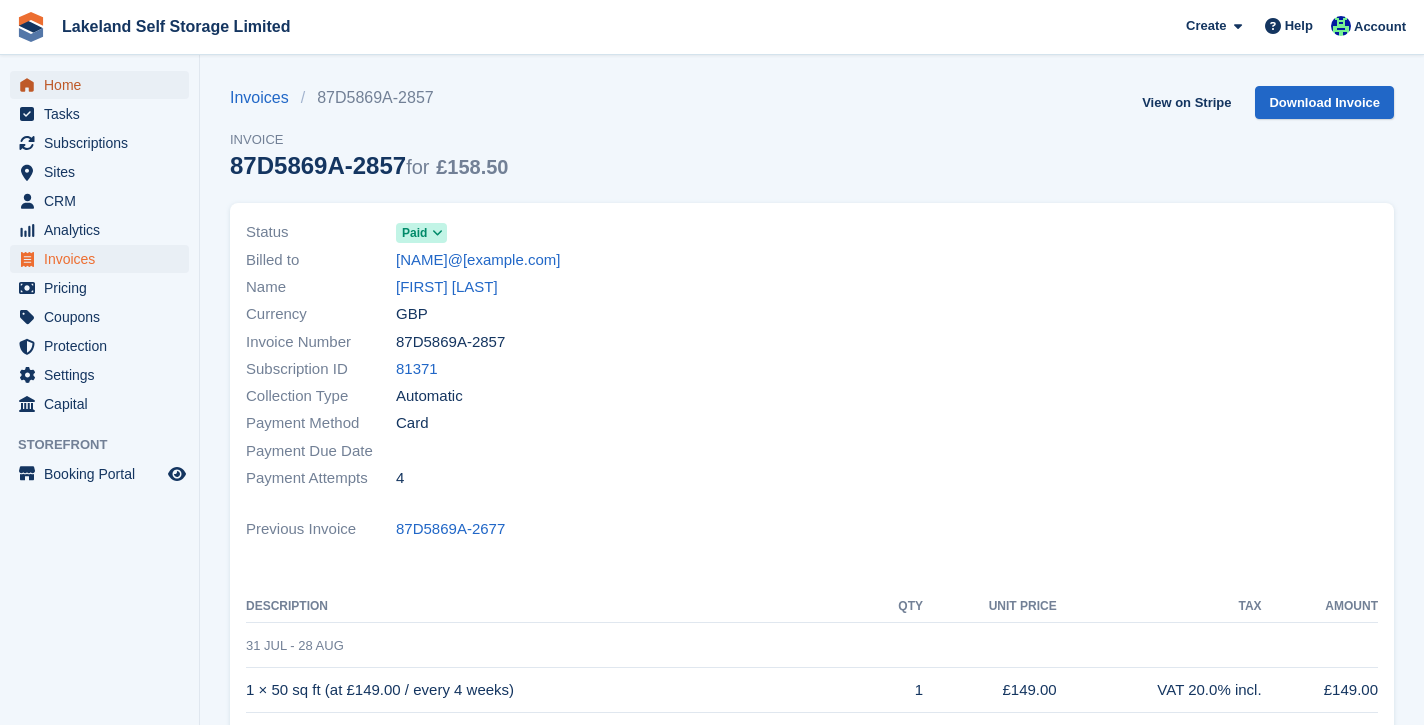 click on "Home" at bounding box center [104, 85] 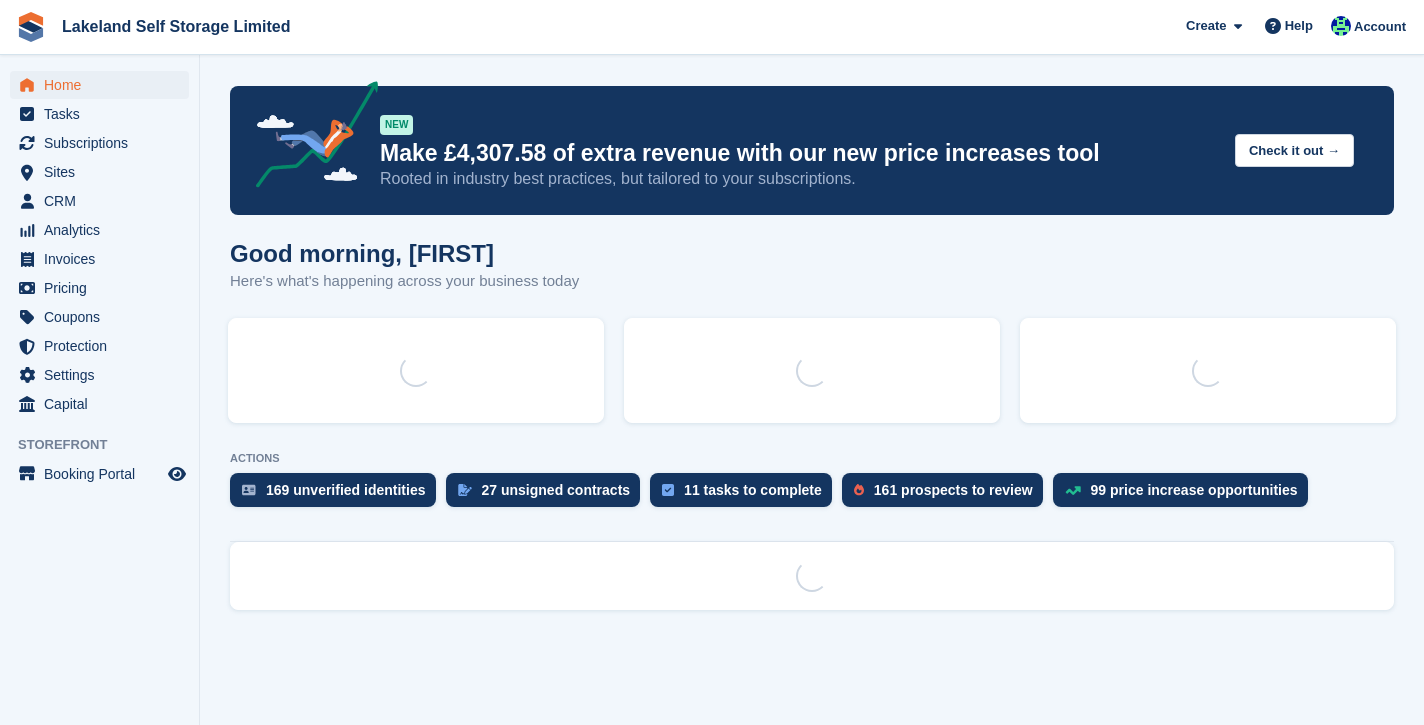 scroll, scrollTop: 0, scrollLeft: 0, axis: both 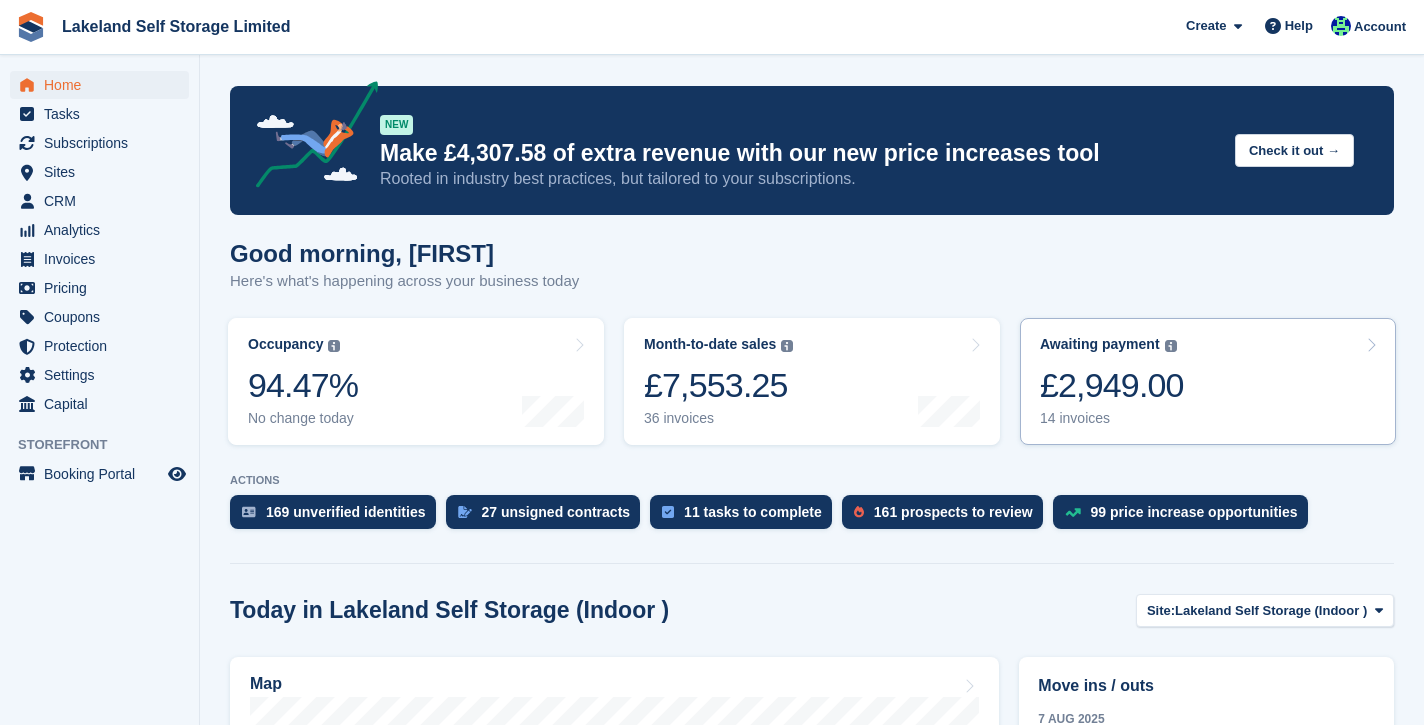 click on "14 invoices" at bounding box center [1112, 418] 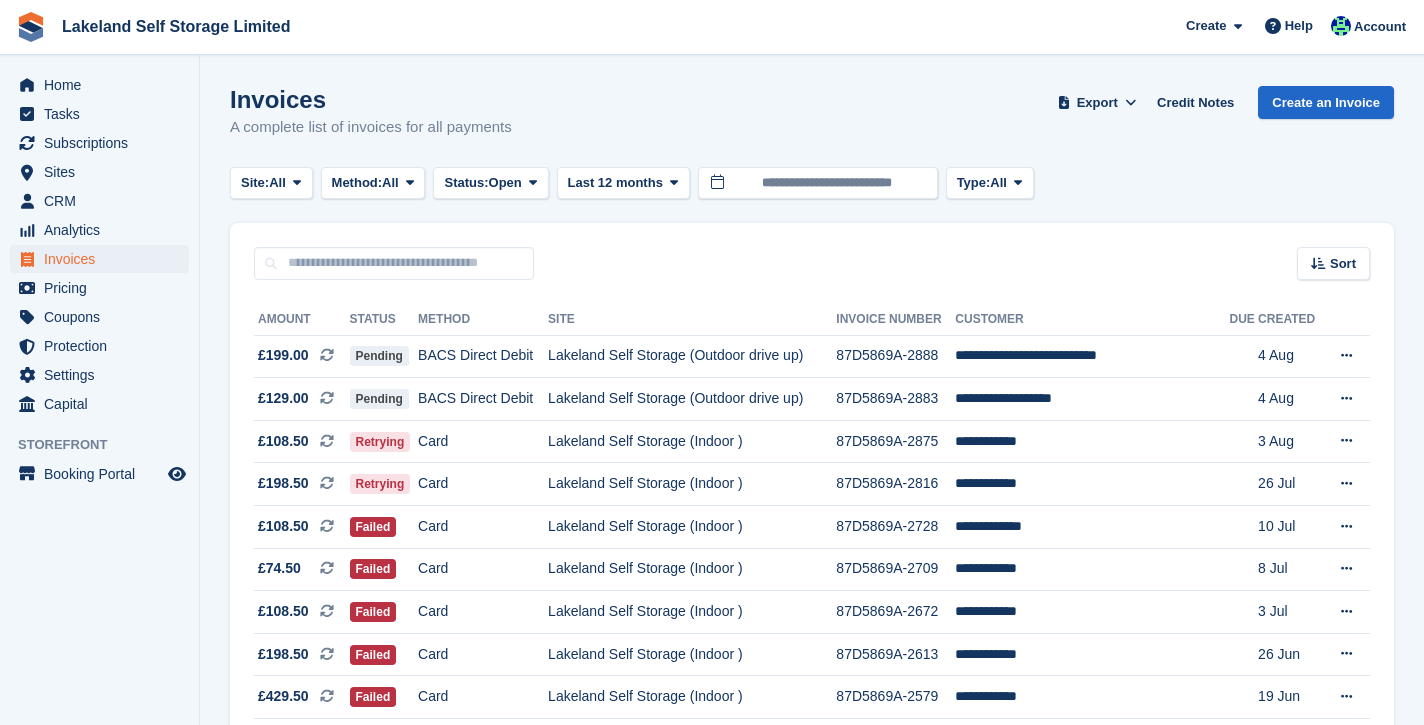 scroll, scrollTop: 0, scrollLeft: 0, axis: both 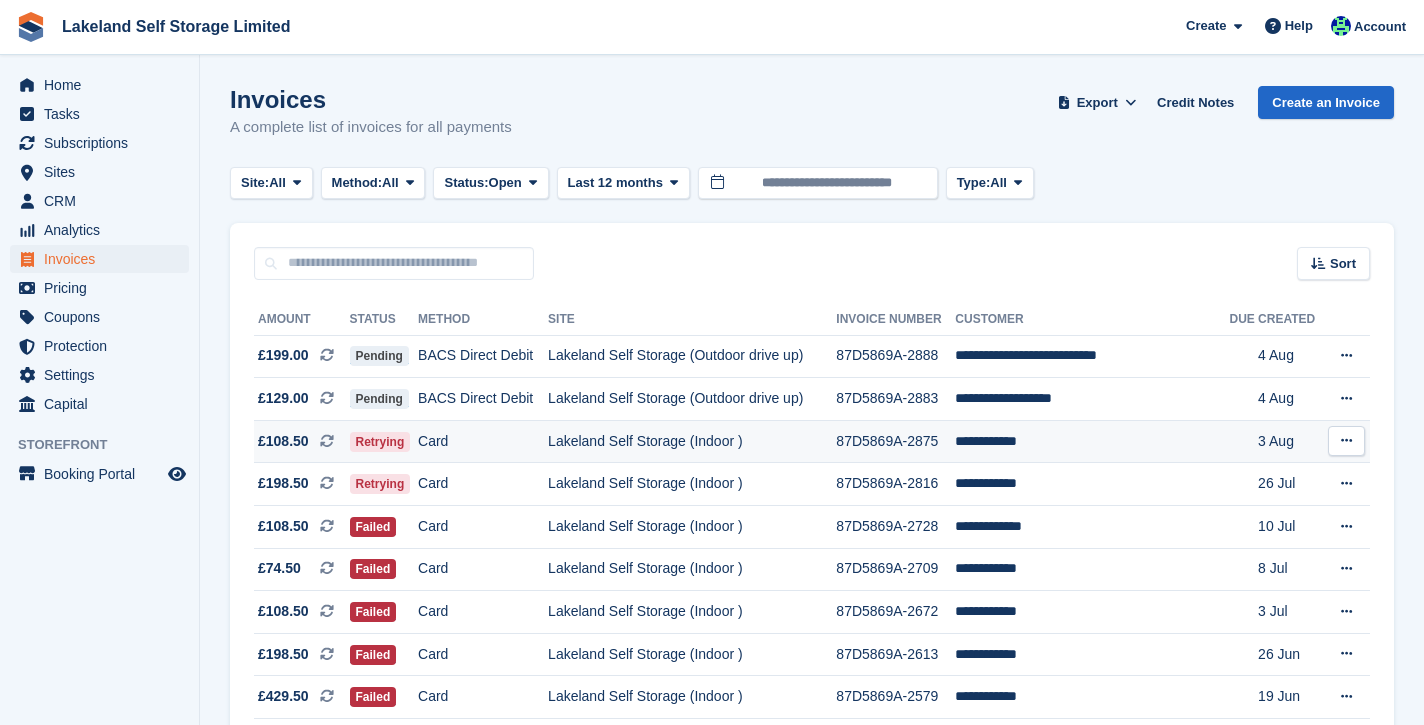 click on "**********" at bounding box center (1092, 441) 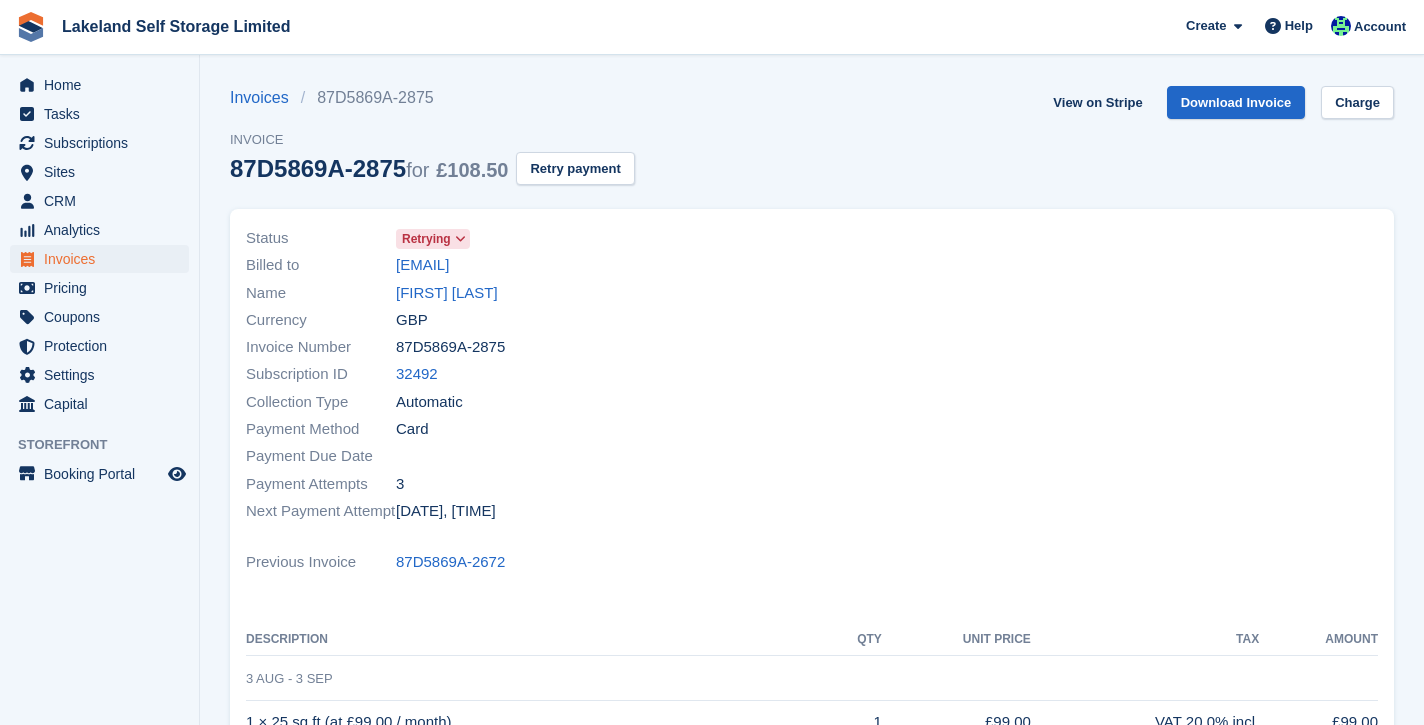 scroll, scrollTop: 0, scrollLeft: 0, axis: both 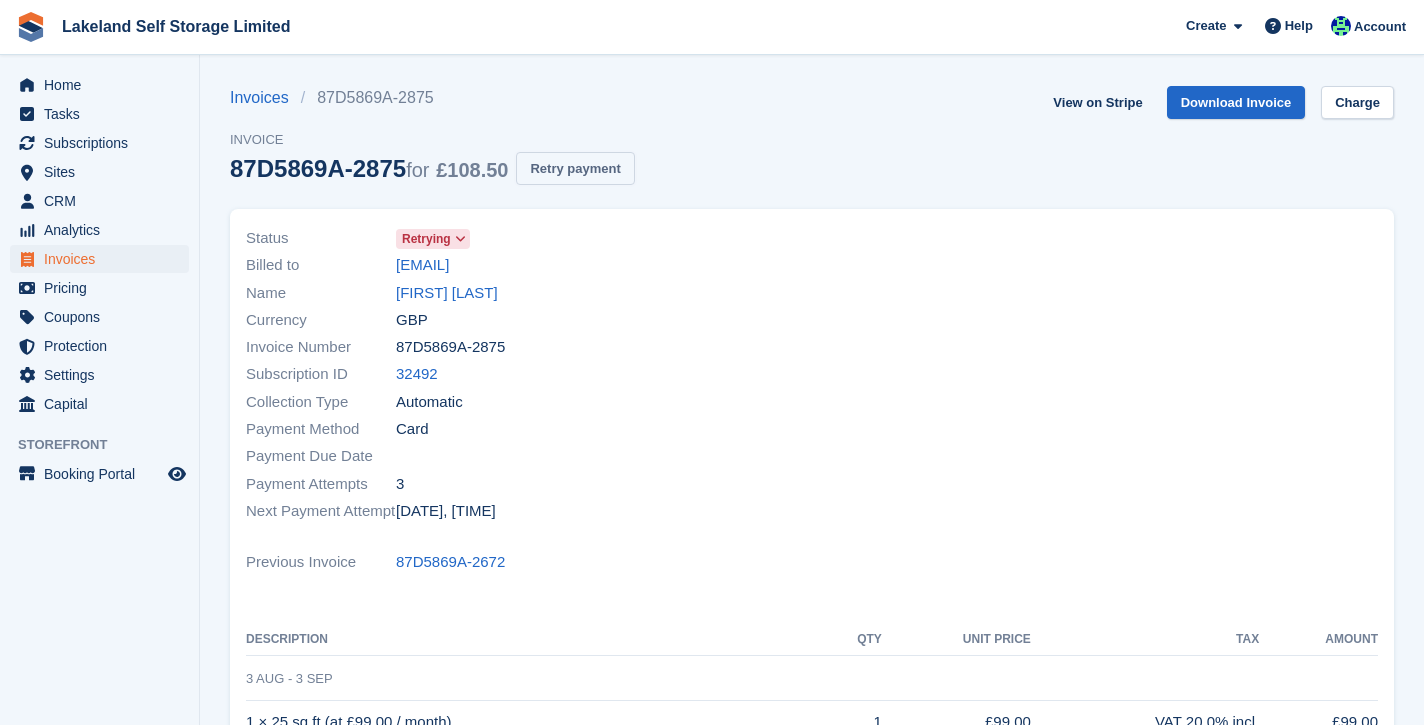 click on "Retry payment" at bounding box center [575, 168] 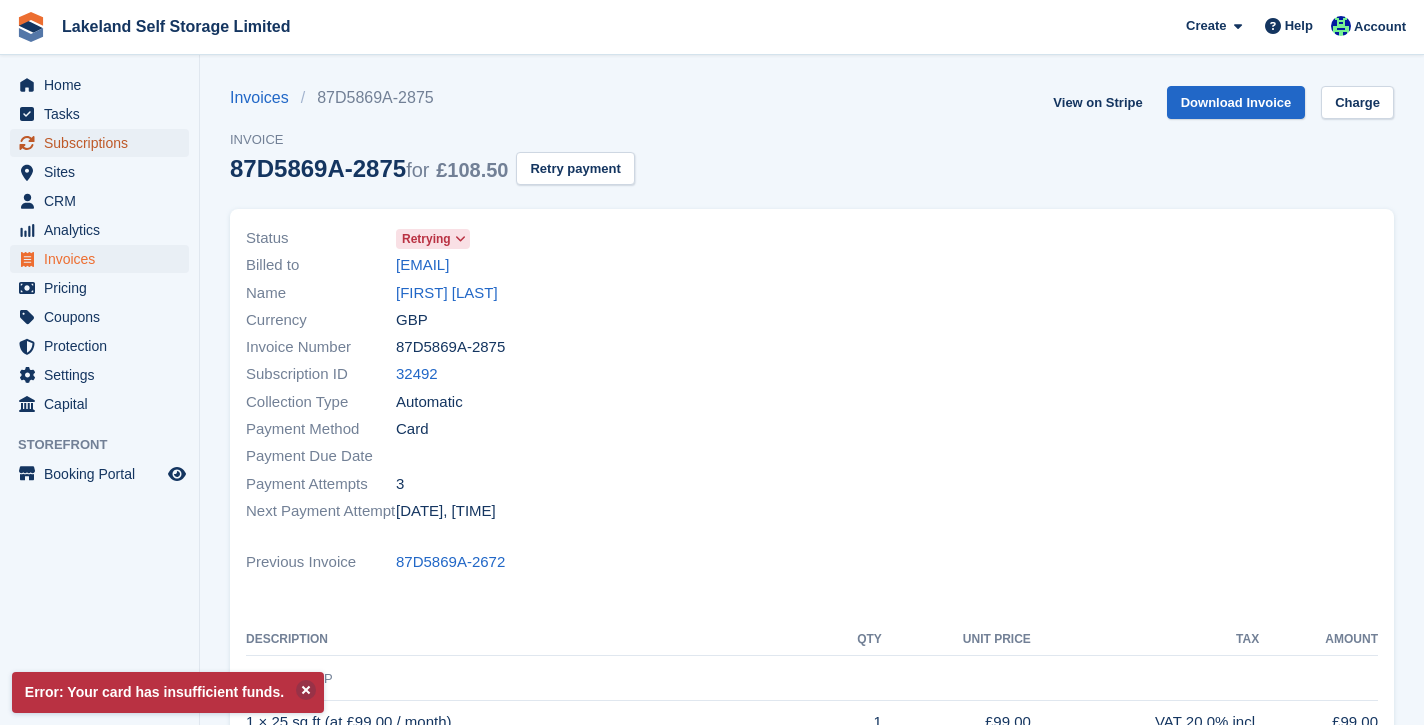 click on "Subscriptions" at bounding box center [104, 143] 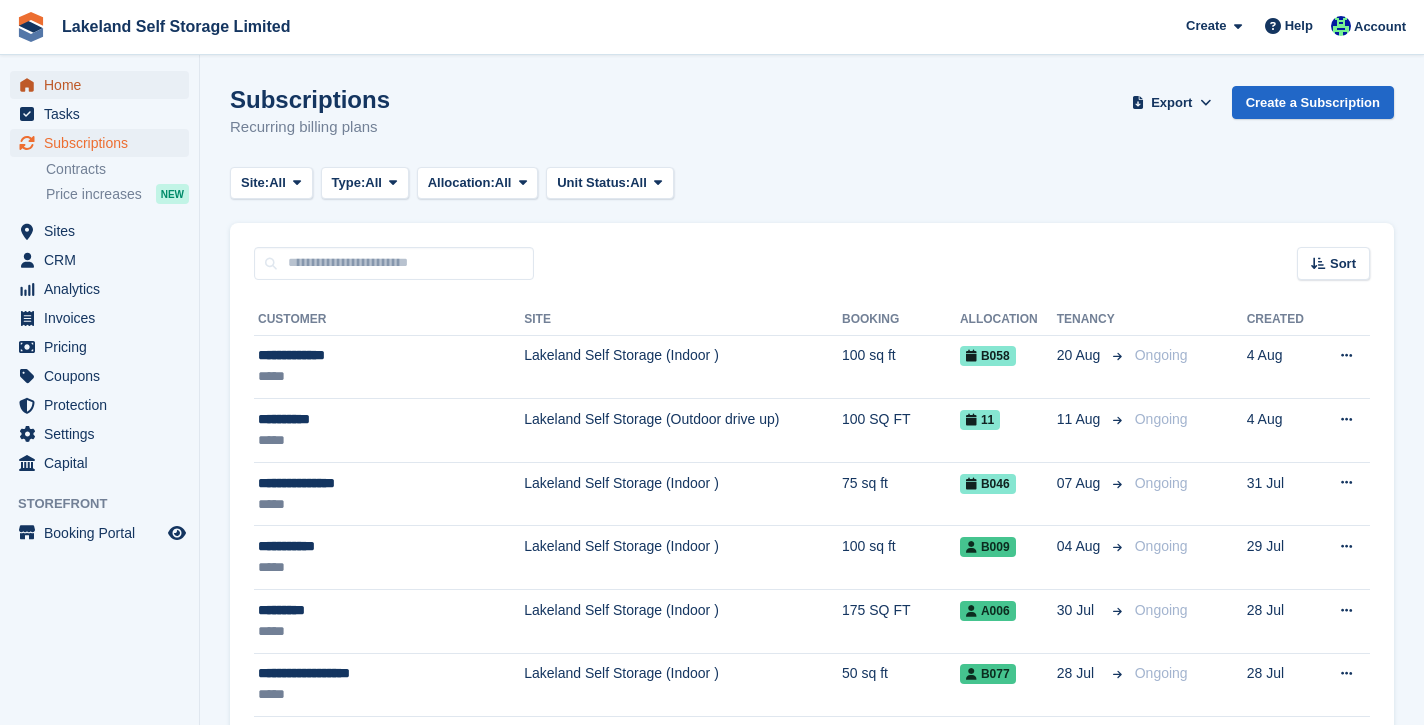 click on "Home" at bounding box center [104, 85] 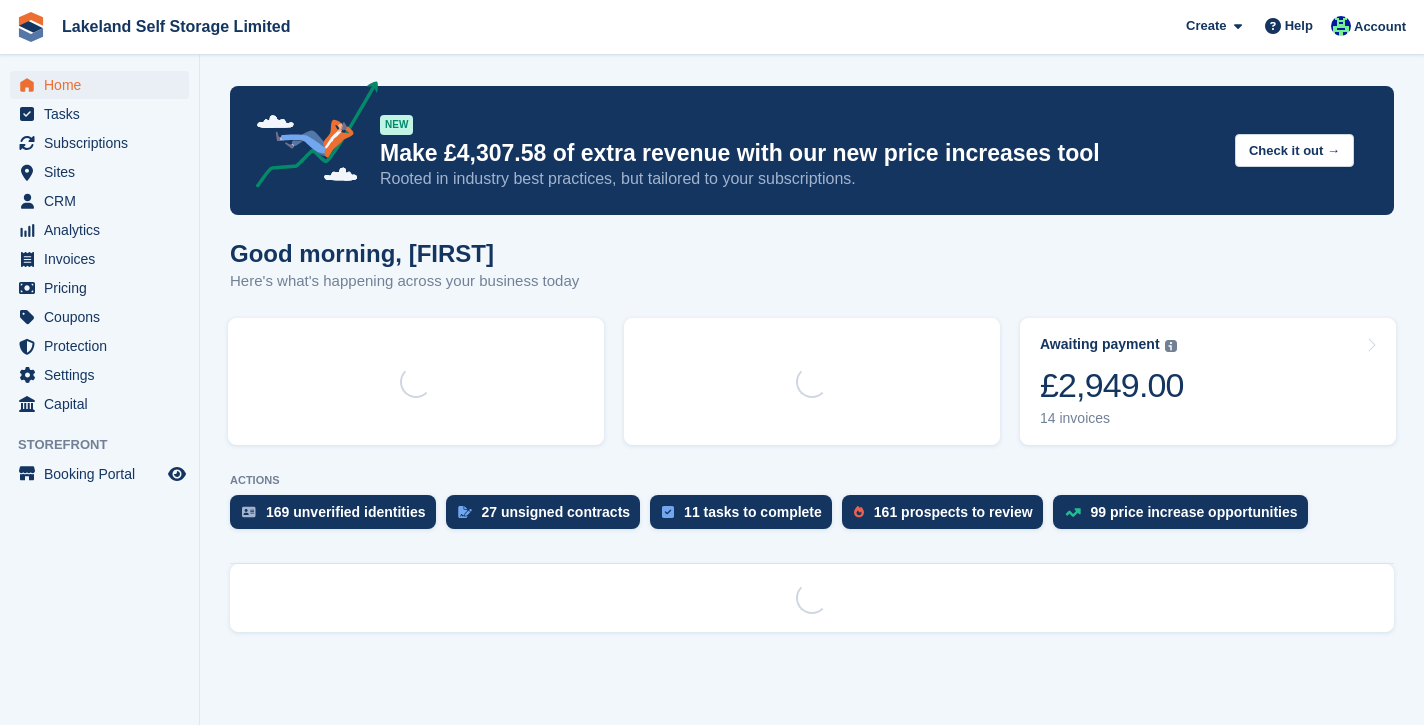 scroll, scrollTop: 0, scrollLeft: 0, axis: both 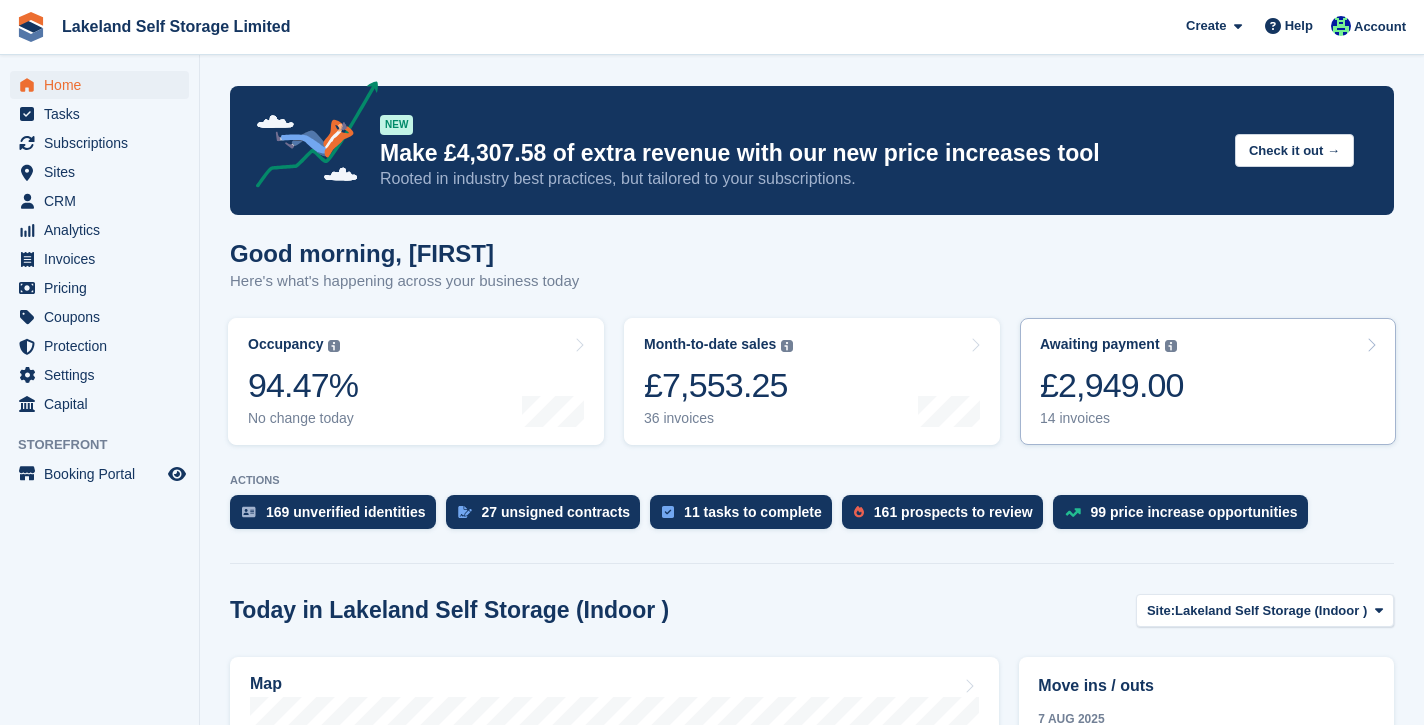click on "14 invoices" at bounding box center (1112, 418) 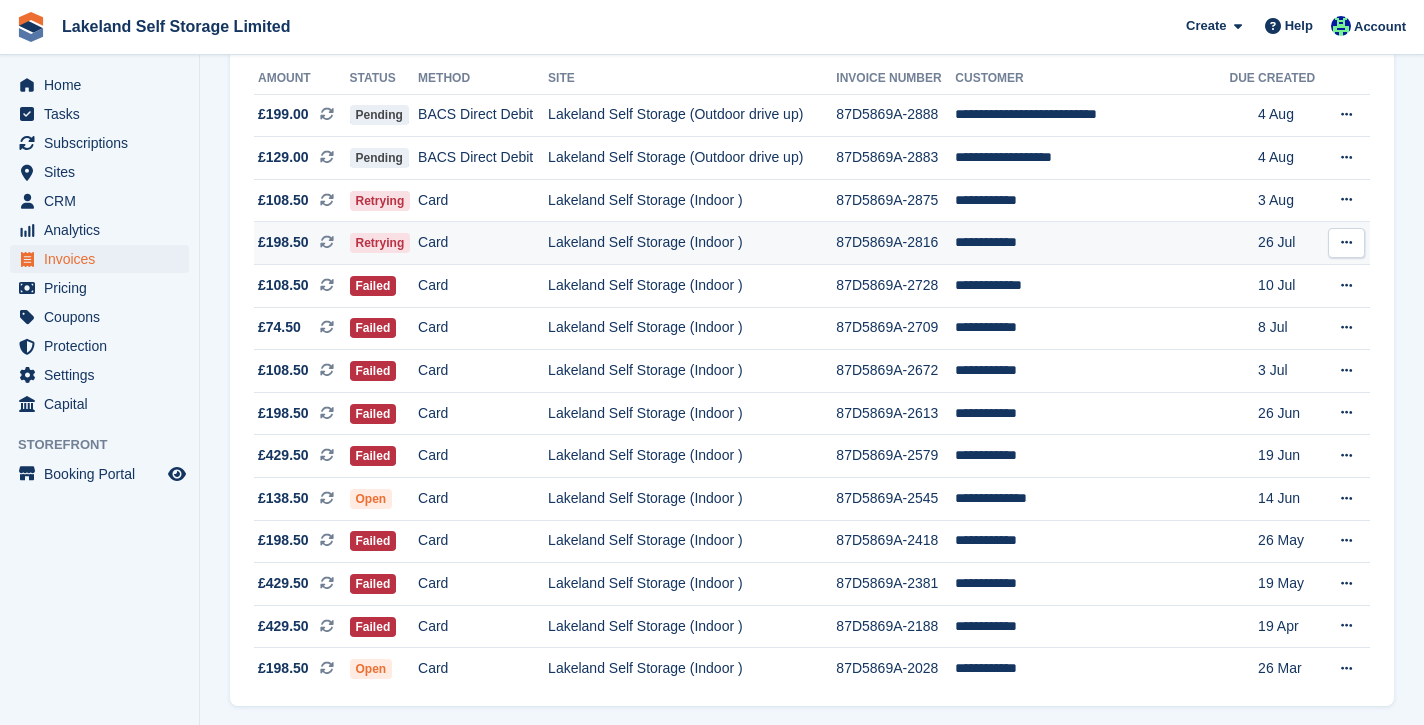 scroll, scrollTop: 242, scrollLeft: 0, axis: vertical 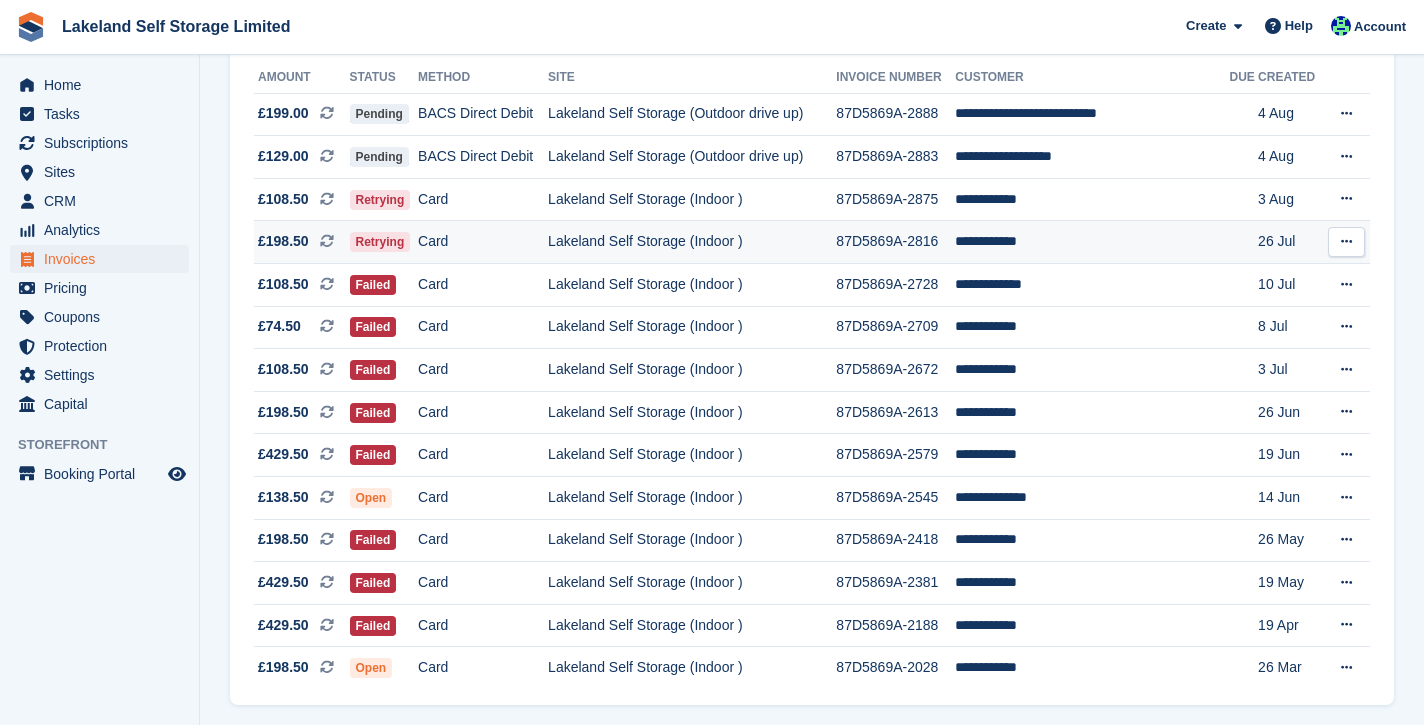 click on "Lakeland Self Storage  (Indoor )" at bounding box center [692, 242] 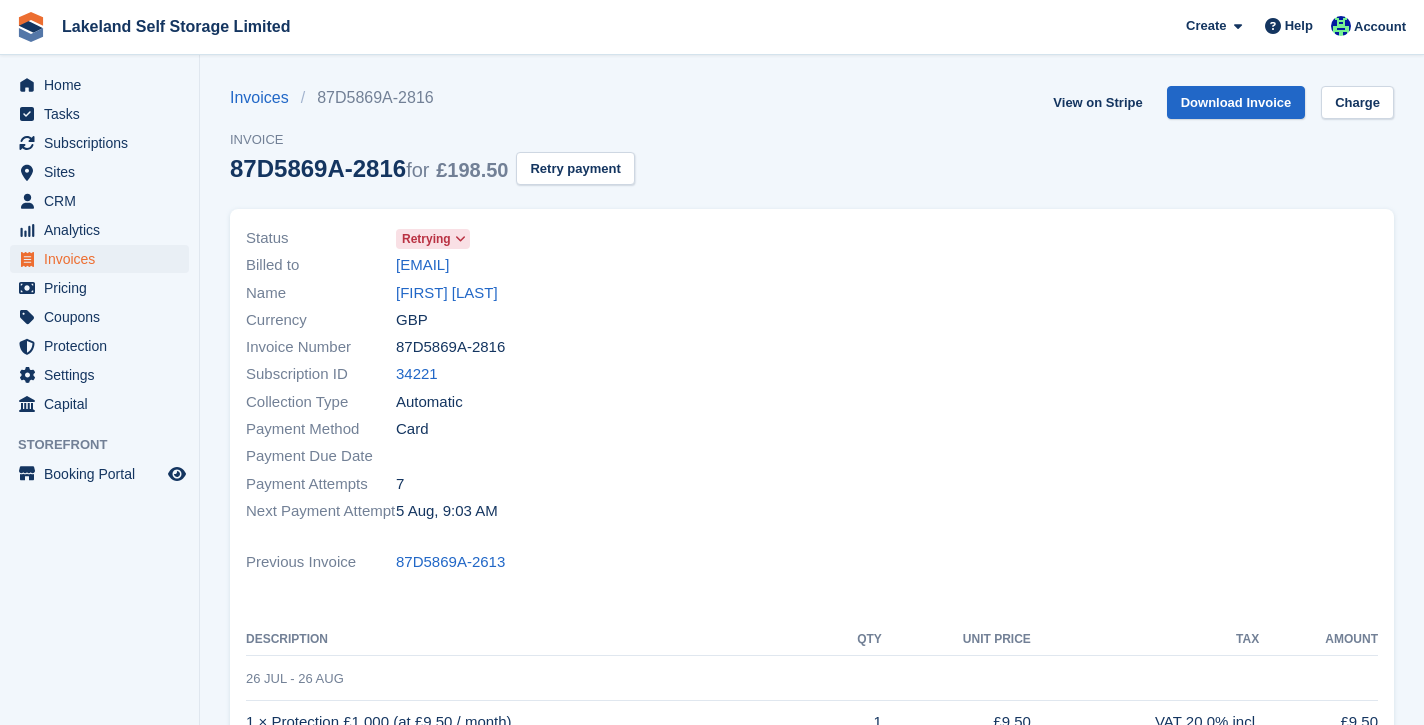 scroll, scrollTop: 0, scrollLeft: 0, axis: both 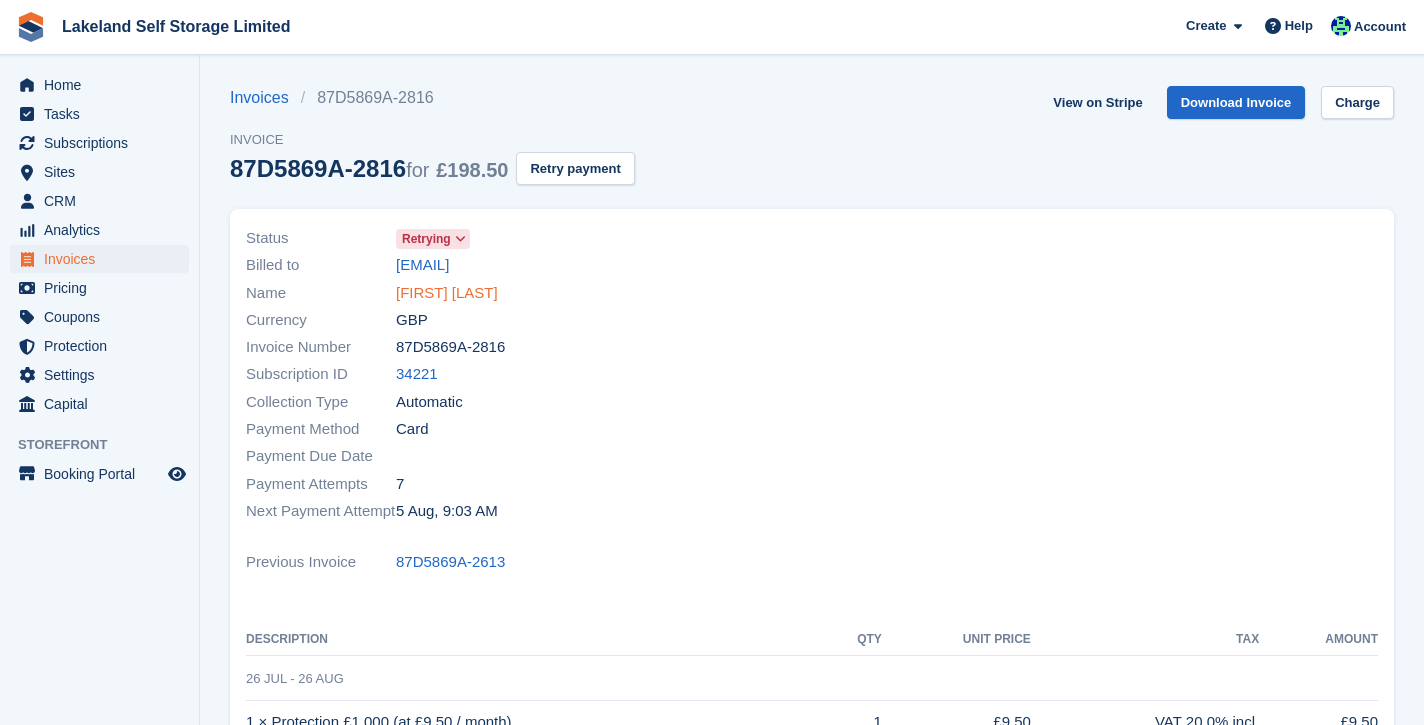 click on "[FIRST] [LAST]" at bounding box center (447, 293) 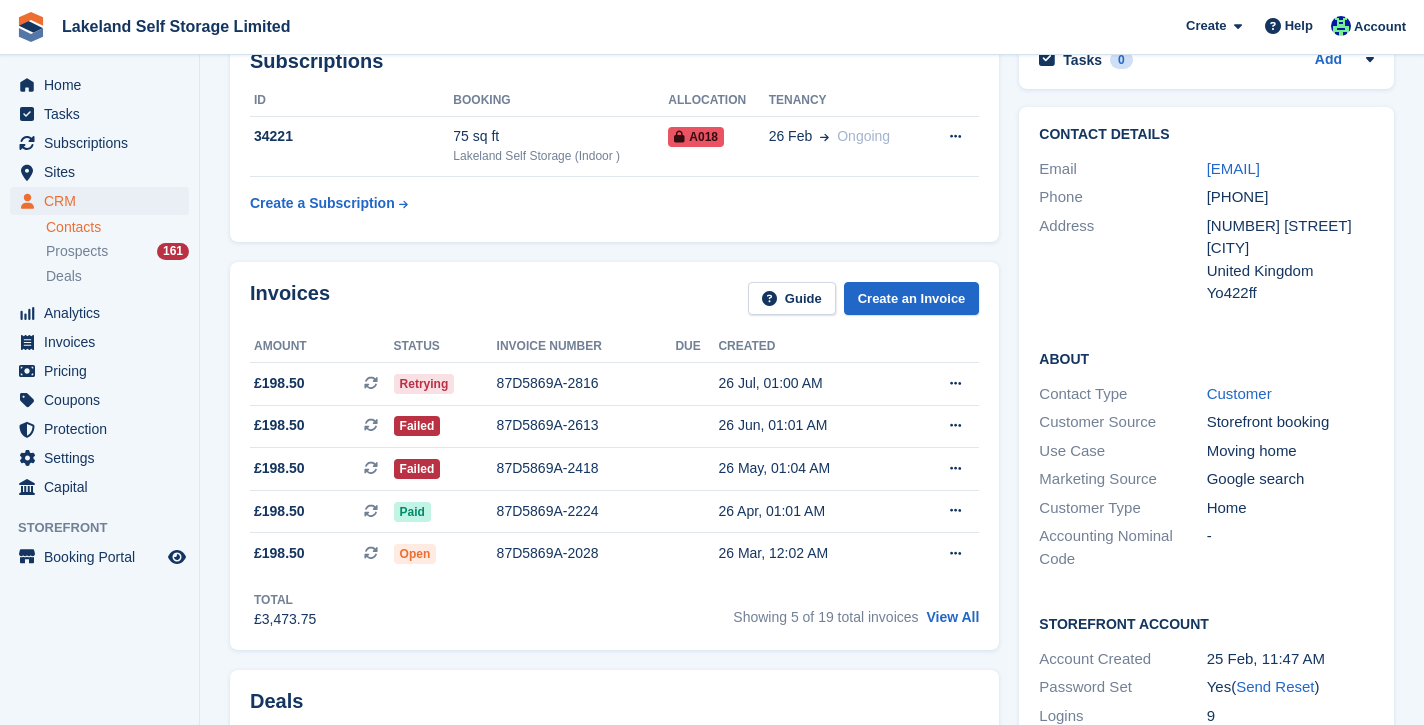 scroll, scrollTop: 119, scrollLeft: 0, axis: vertical 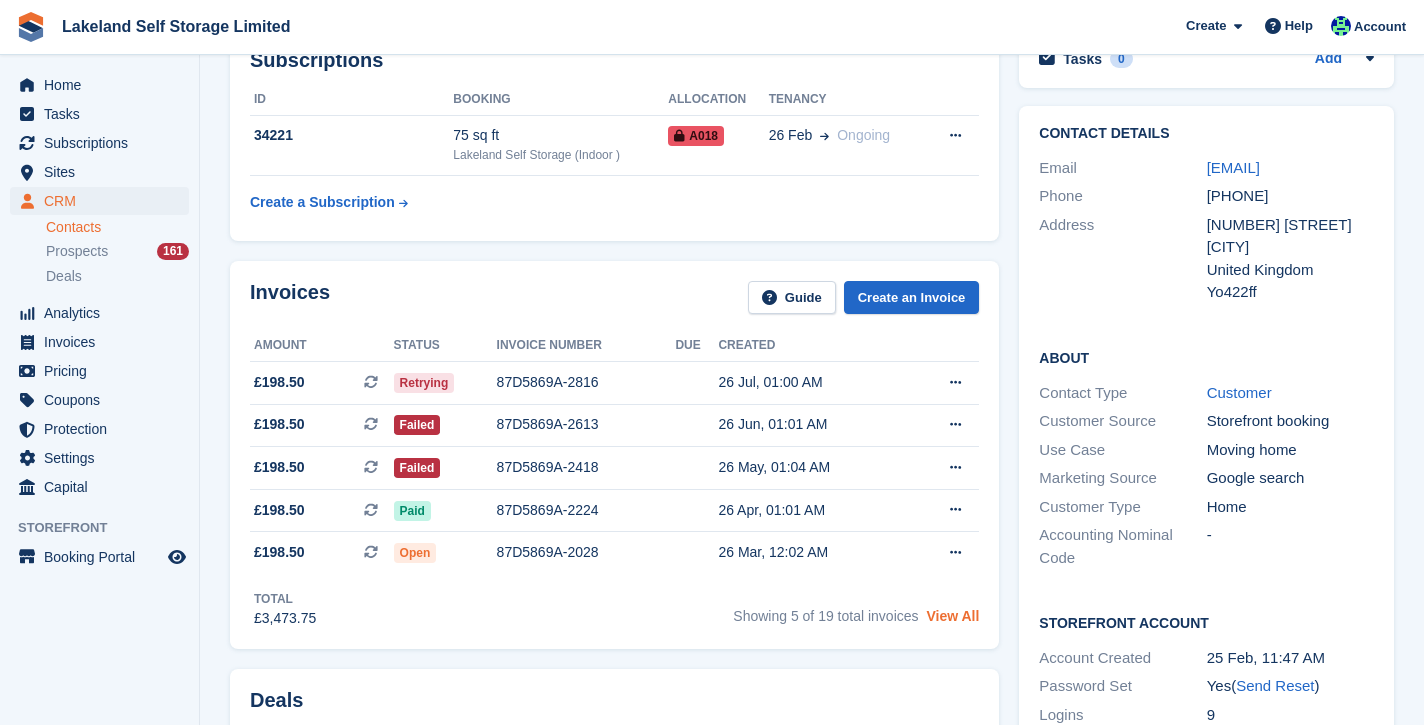 click on "View All" at bounding box center (952, 616) 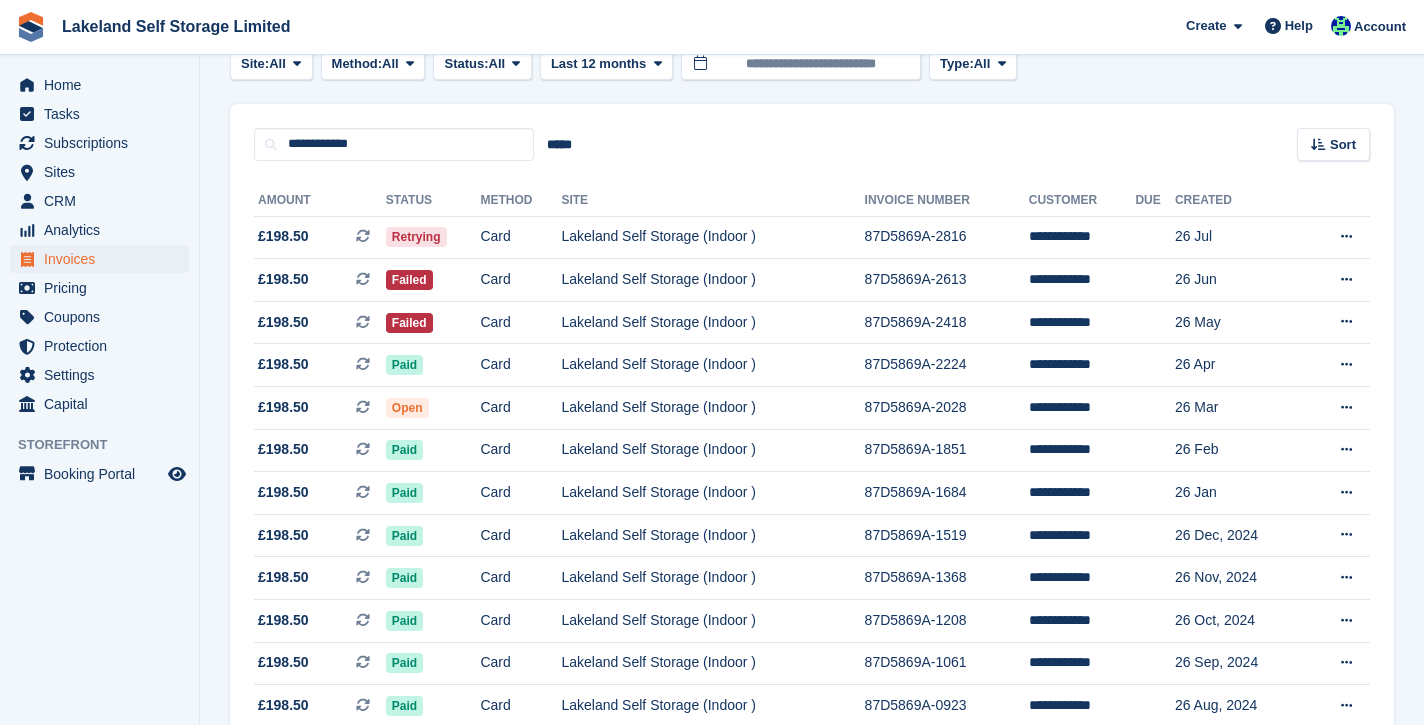 scroll, scrollTop: 0, scrollLeft: 0, axis: both 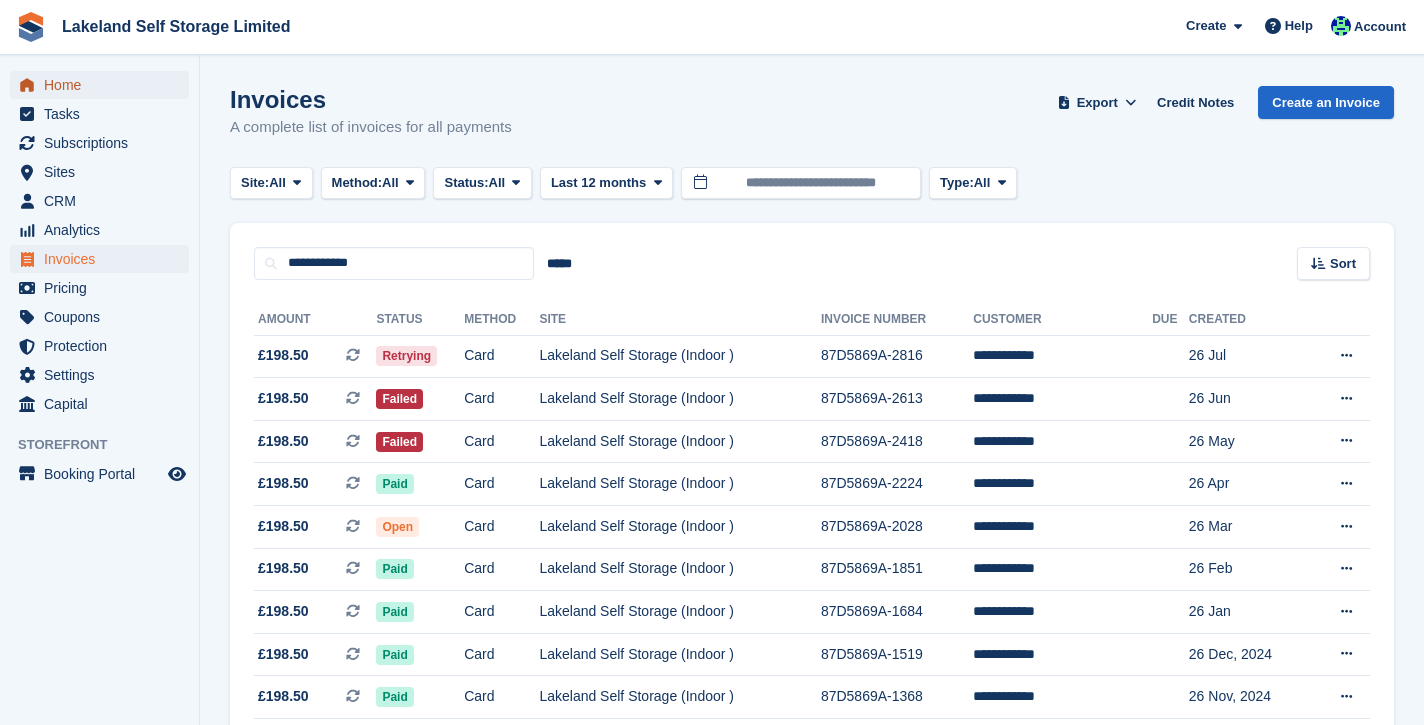 click on "Home" at bounding box center [104, 85] 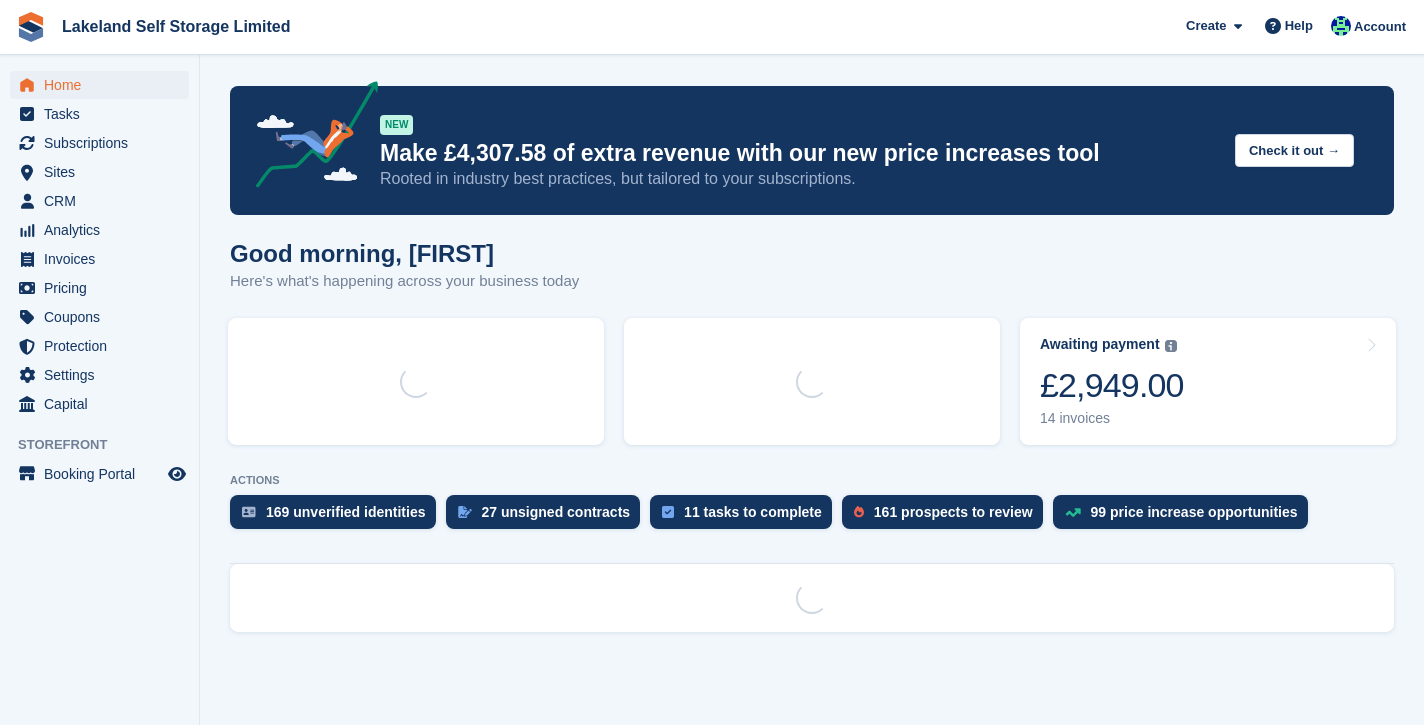 scroll, scrollTop: 0, scrollLeft: 0, axis: both 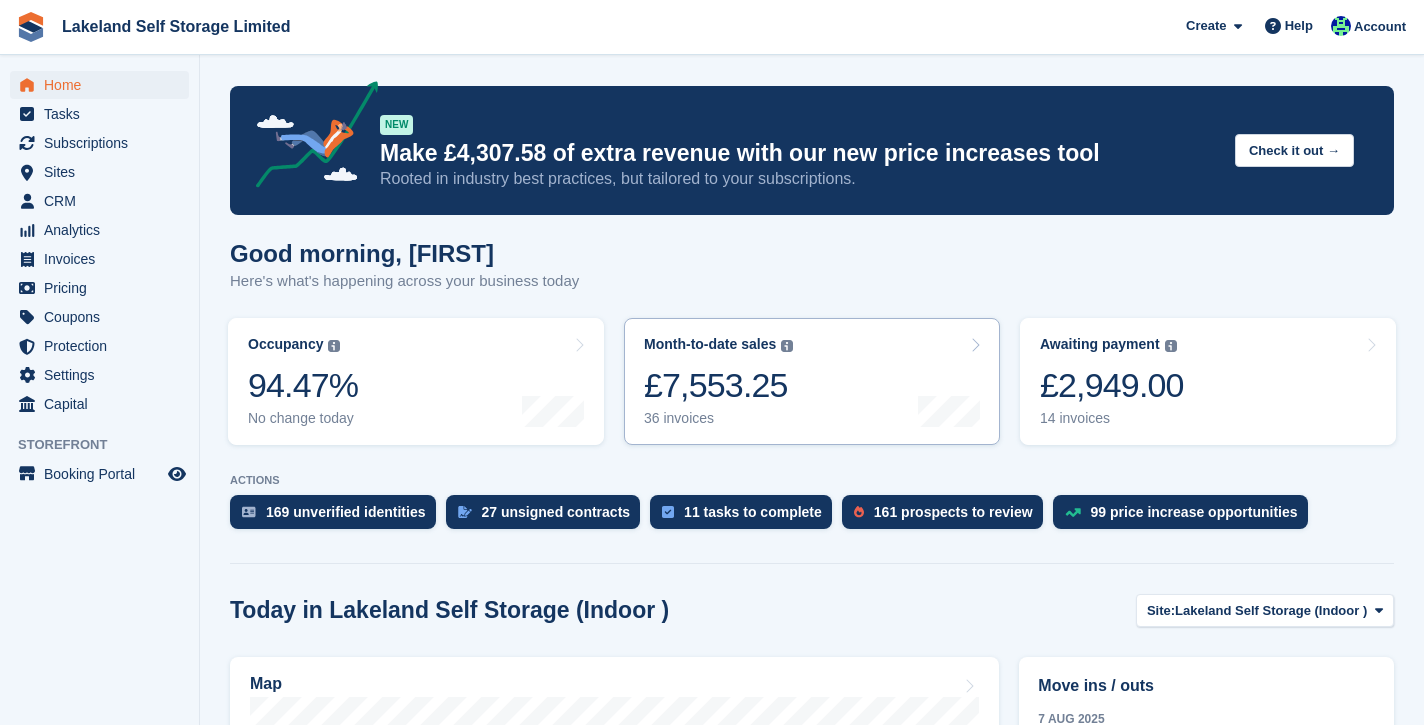 click on "£7,553.25" at bounding box center (718, 385) 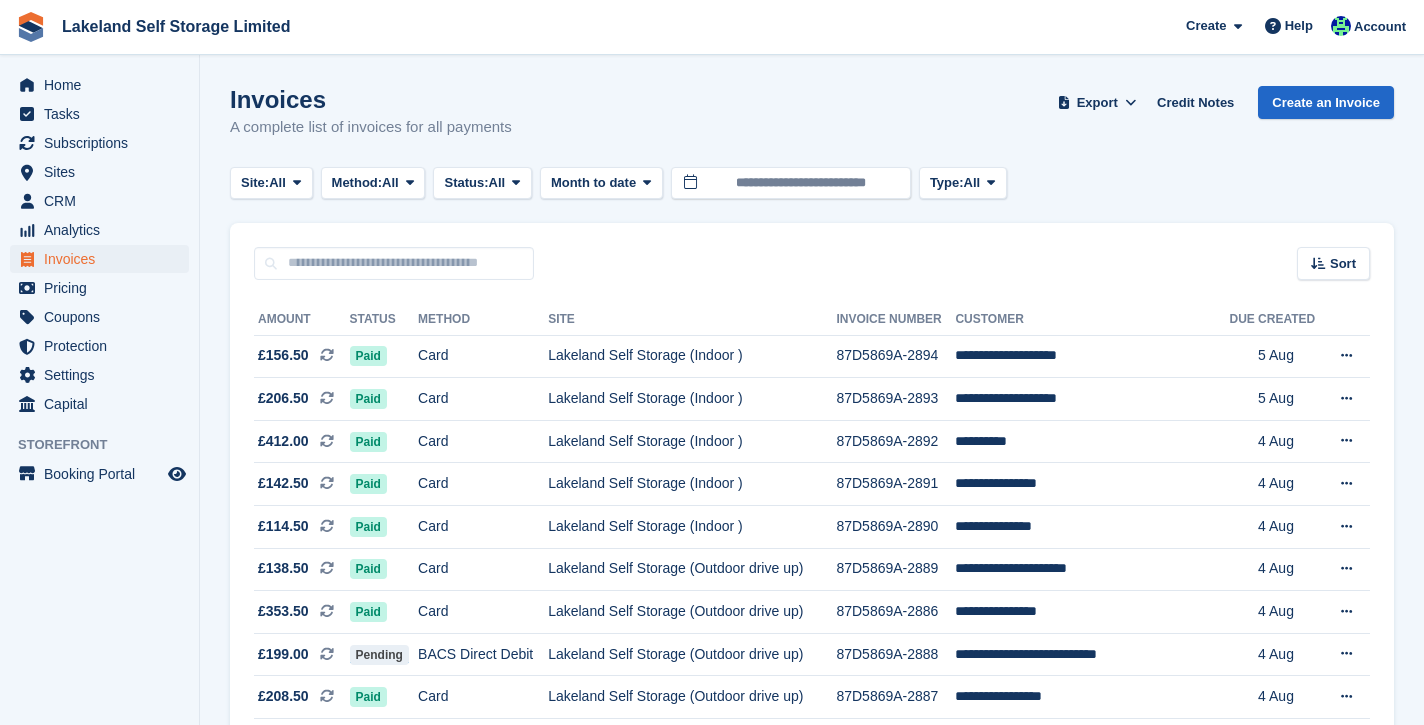 scroll, scrollTop: 0, scrollLeft: 0, axis: both 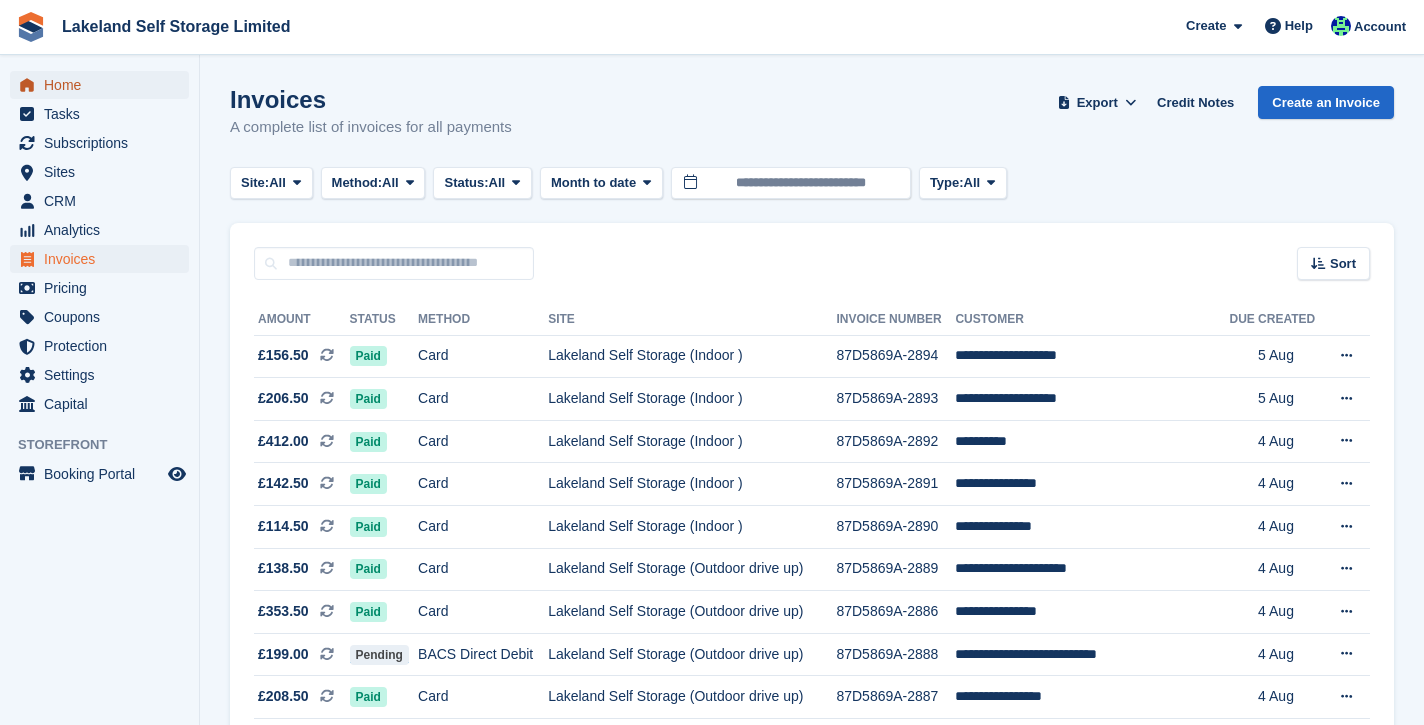 click on "Home" at bounding box center [104, 85] 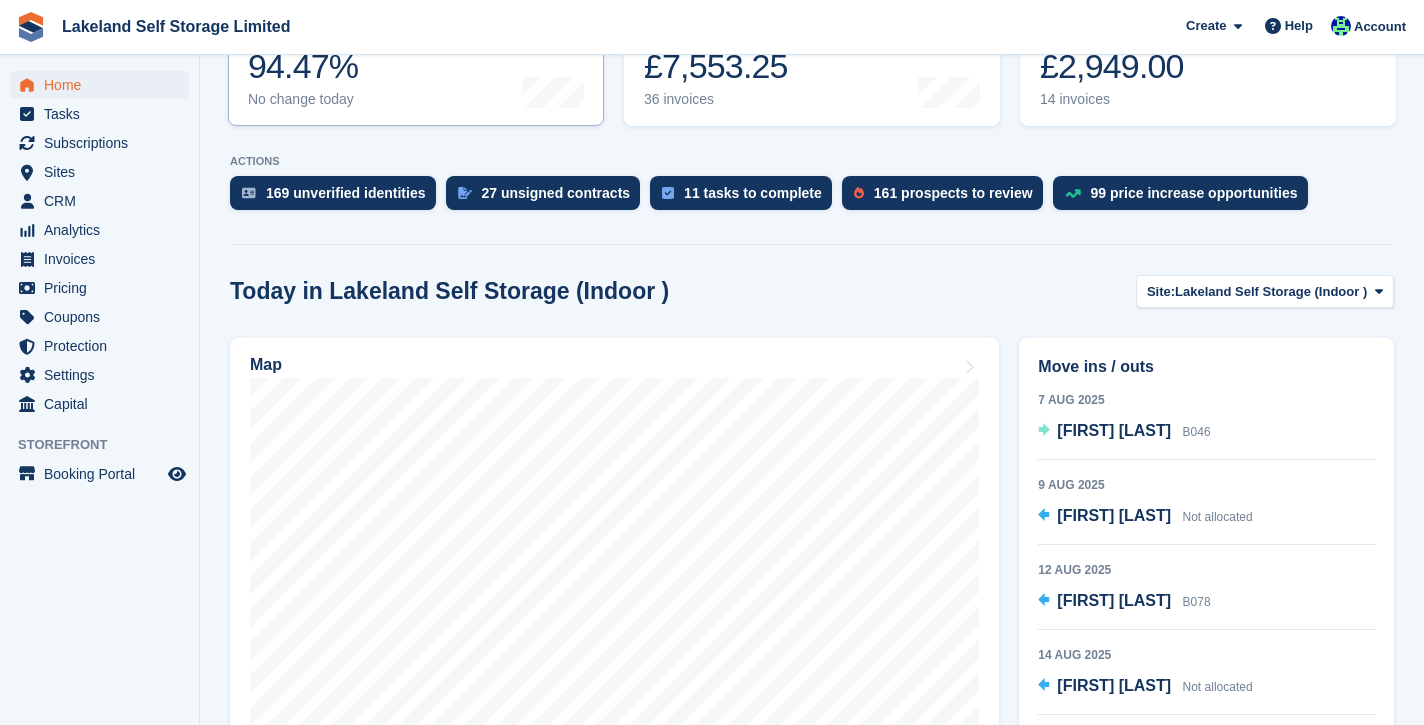scroll, scrollTop: 0, scrollLeft: 0, axis: both 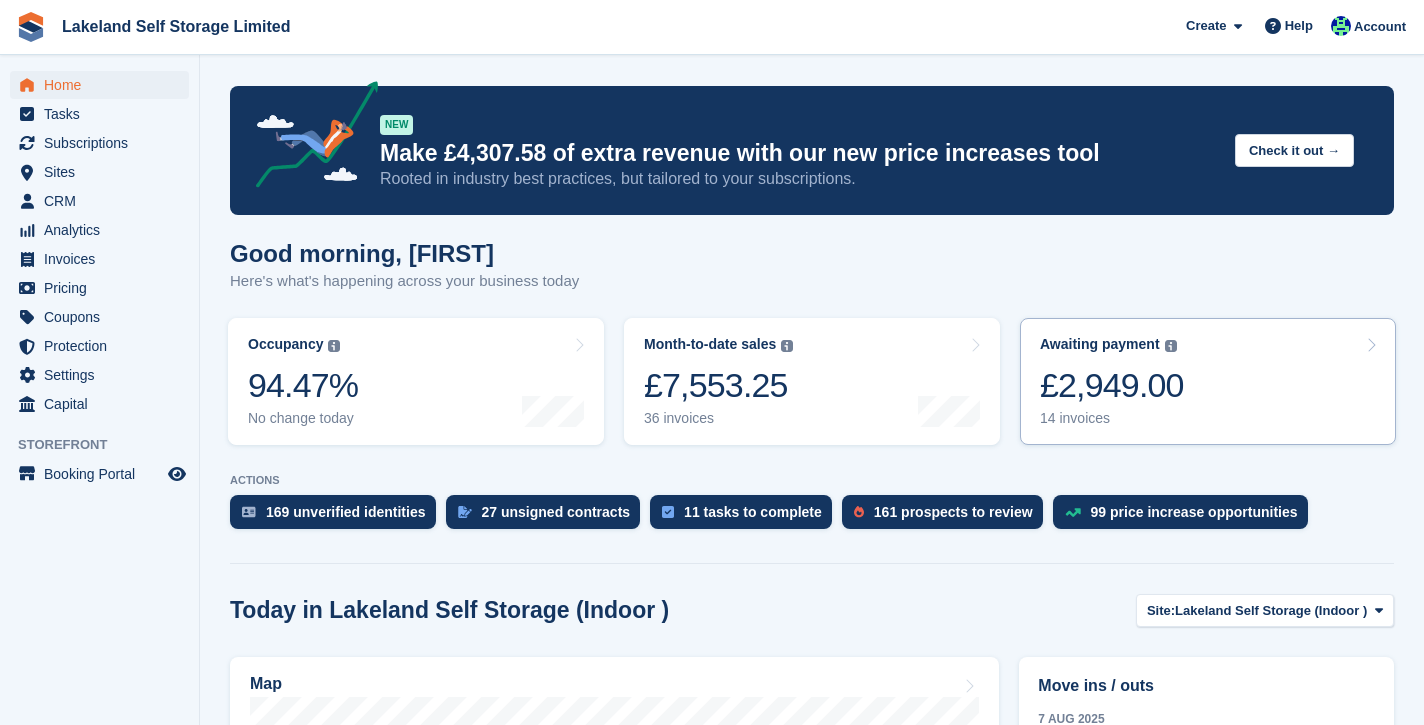 click on "£2,949.00" at bounding box center (1112, 385) 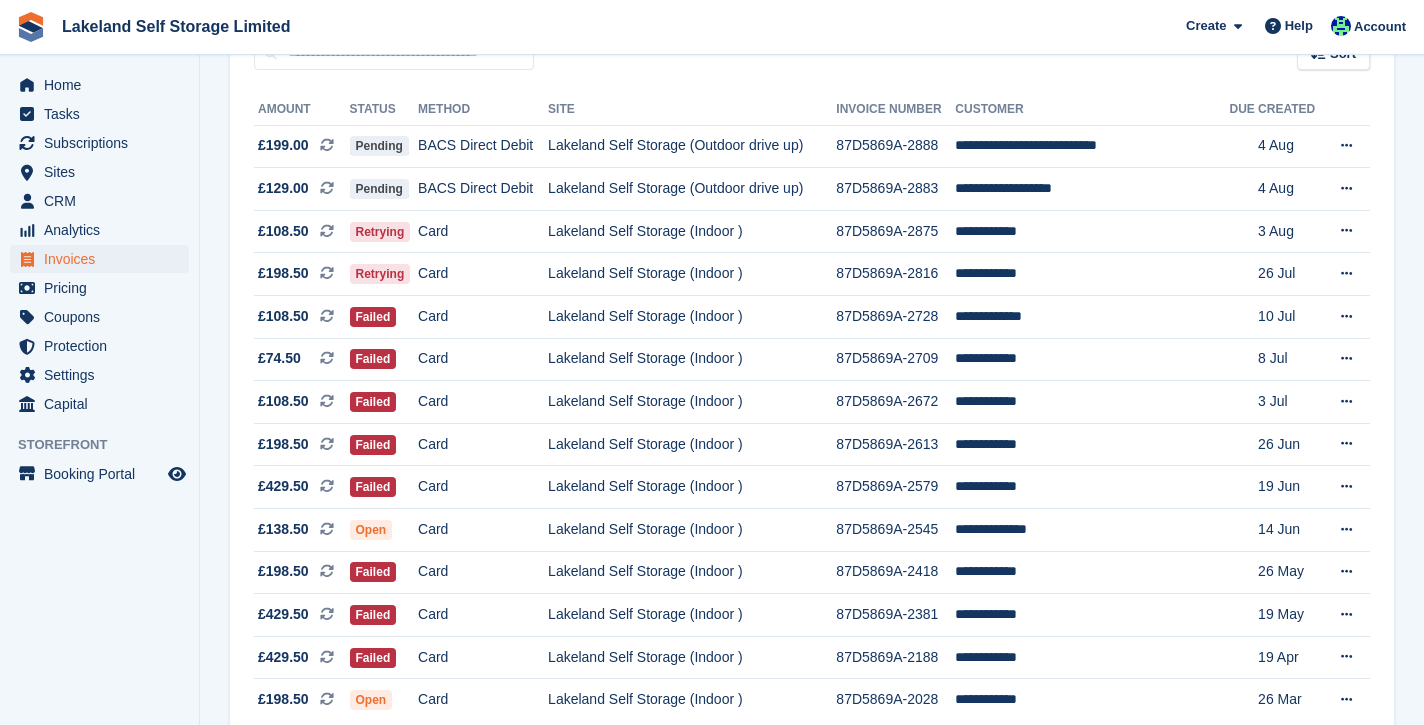scroll, scrollTop: 209, scrollLeft: 0, axis: vertical 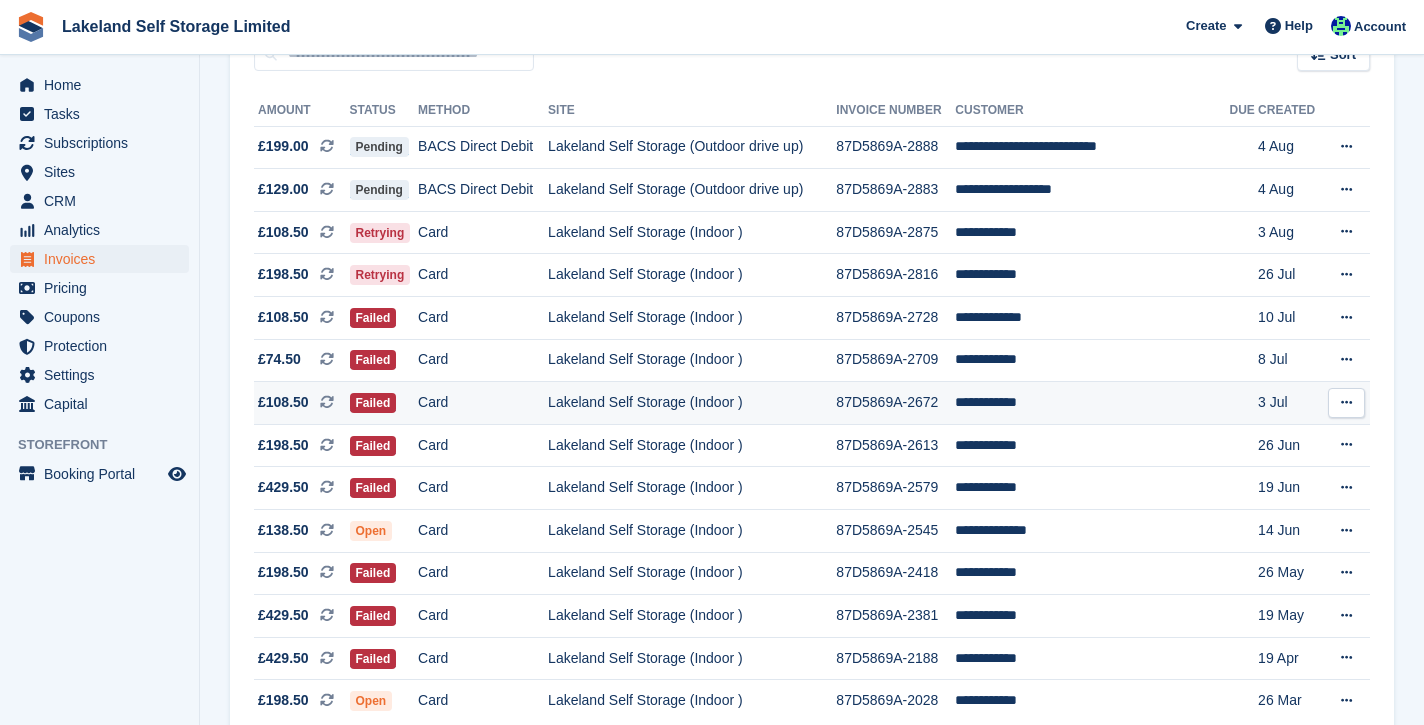 click on "**********" at bounding box center (1092, 403) 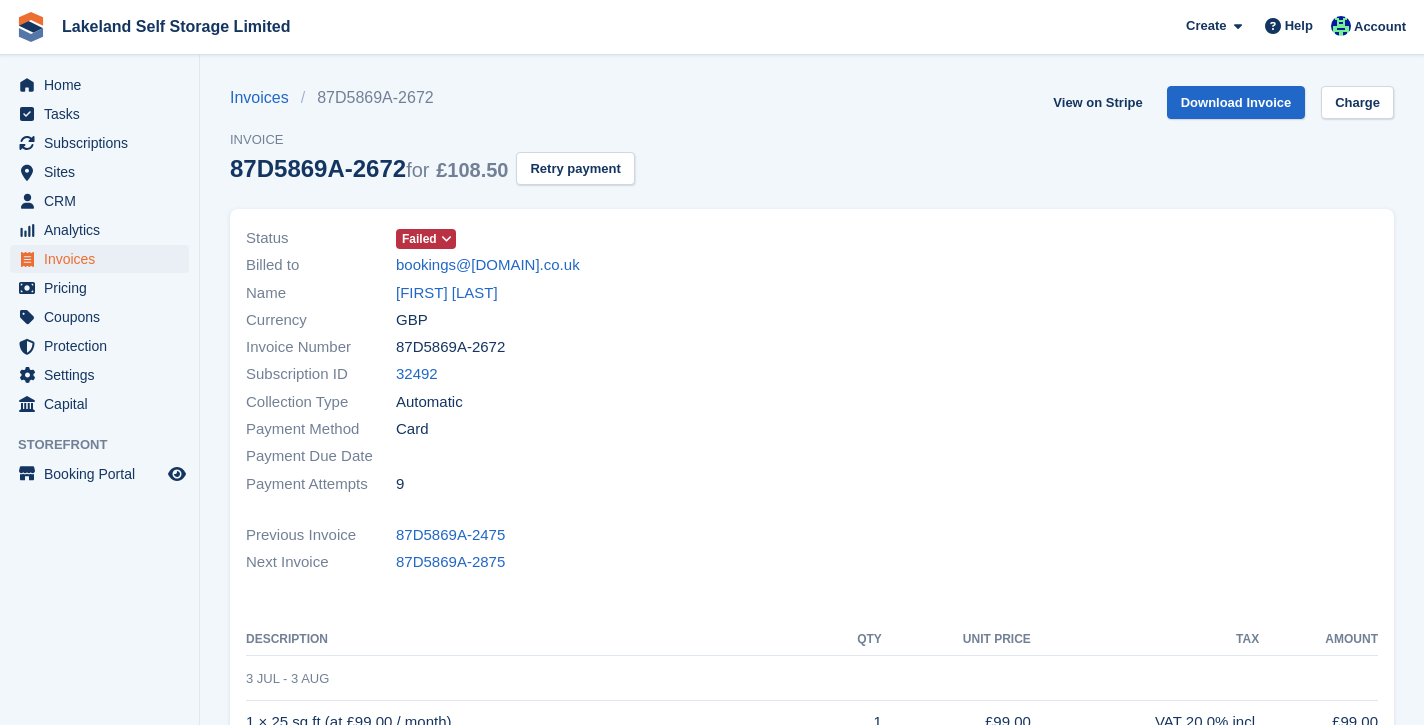 scroll, scrollTop: 0, scrollLeft: 0, axis: both 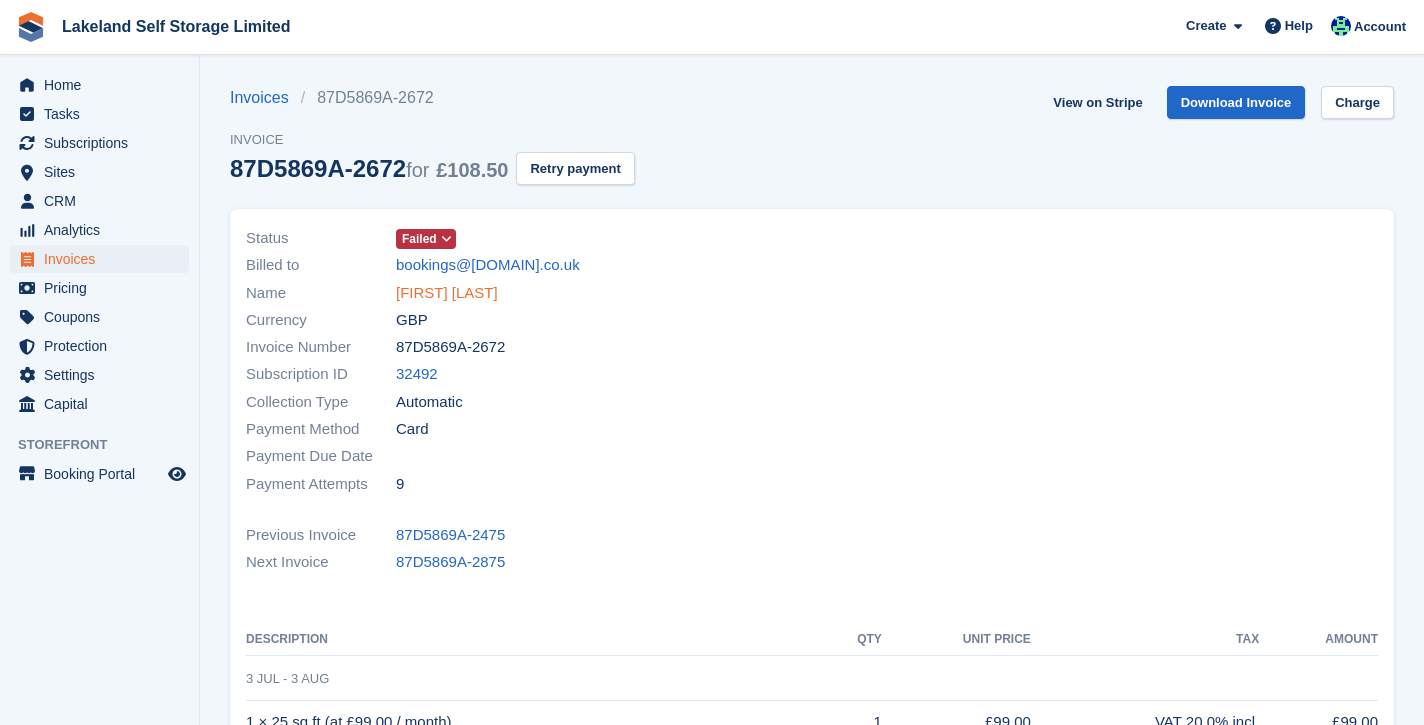 click on "[FIRST] [LAST]" at bounding box center (447, 293) 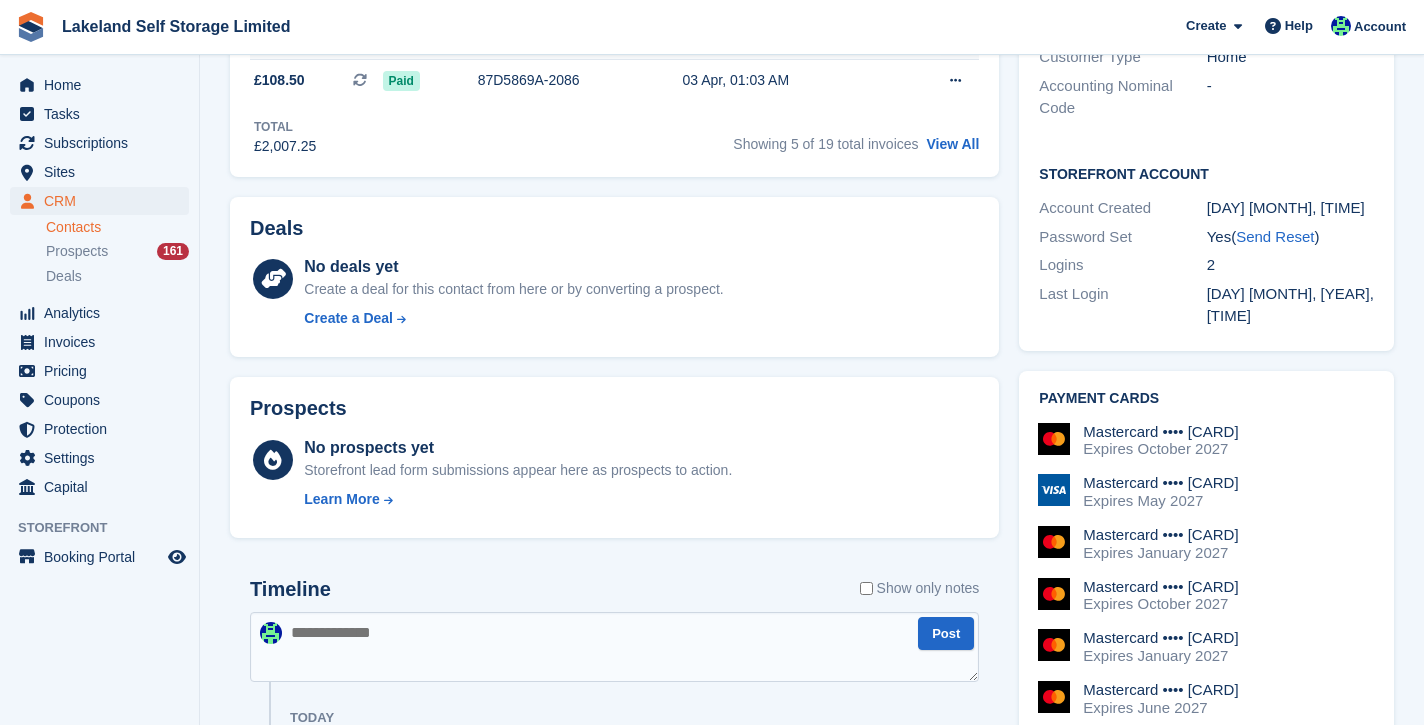 scroll, scrollTop: 593, scrollLeft: 0, axis: vertical 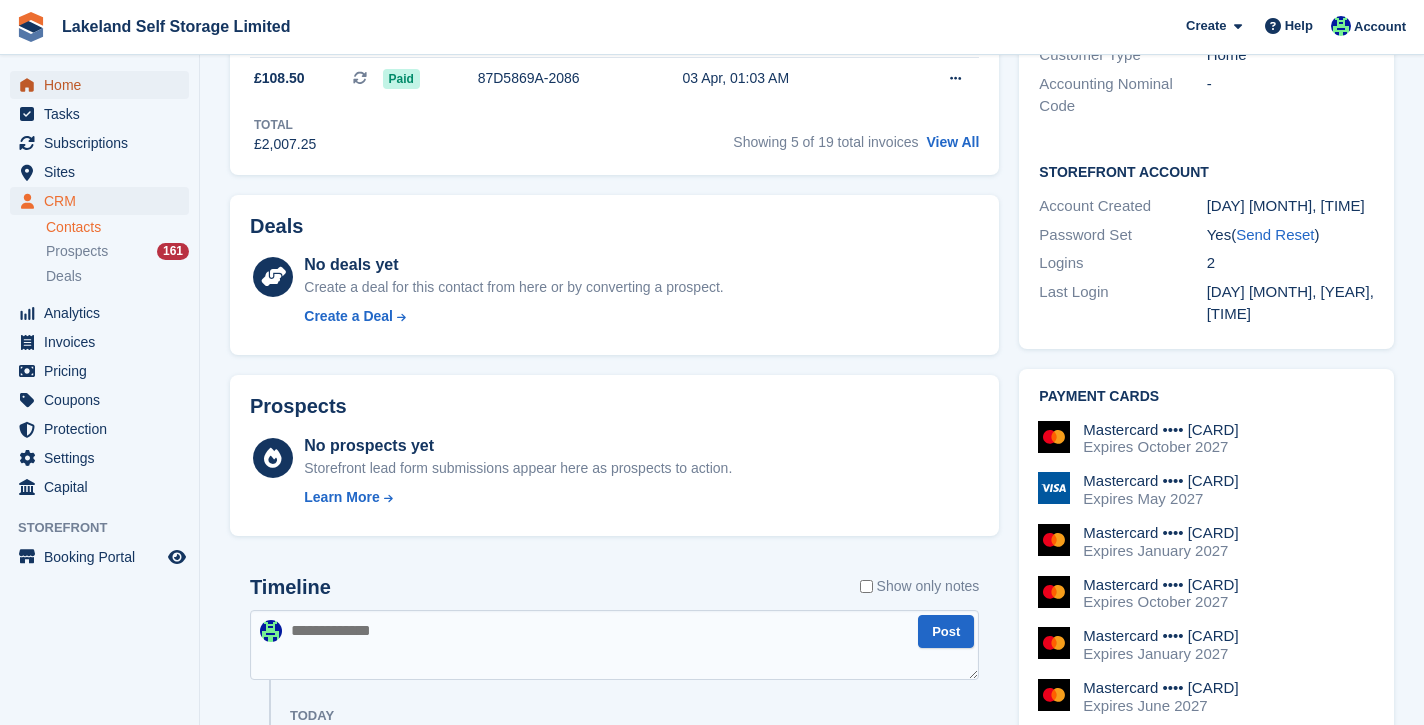 click on "Home" at bounding box center [104, 85] 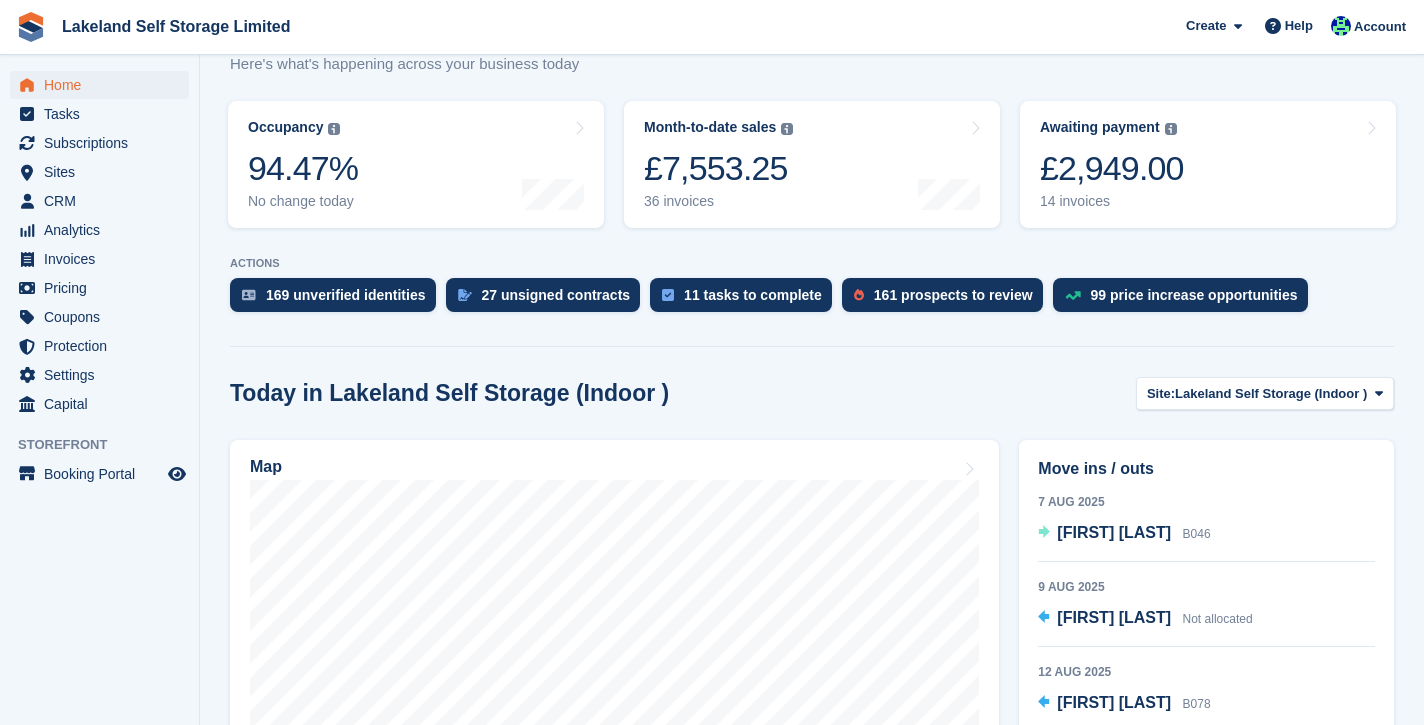 scroll, scrollTop: 0, scrollLeft: 0, axis: both 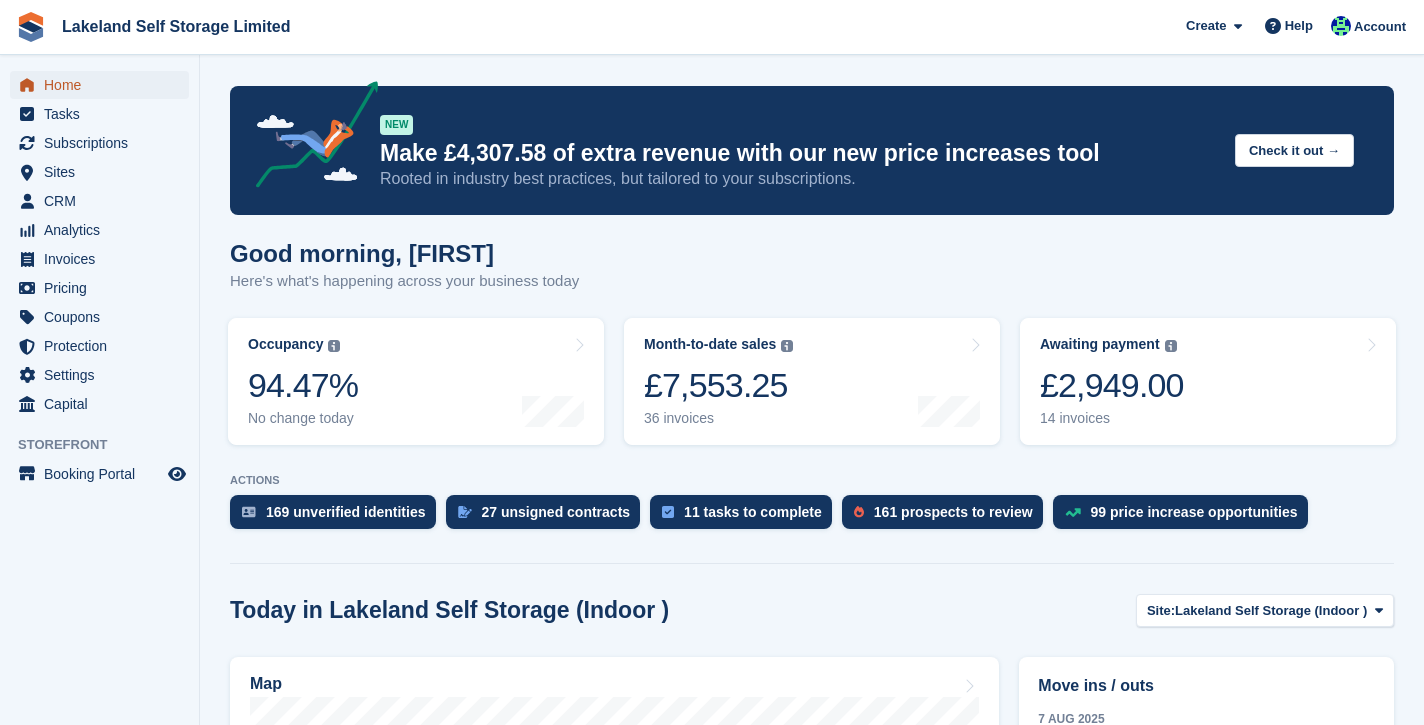 click on "Home" at bounding box center [104, 85] 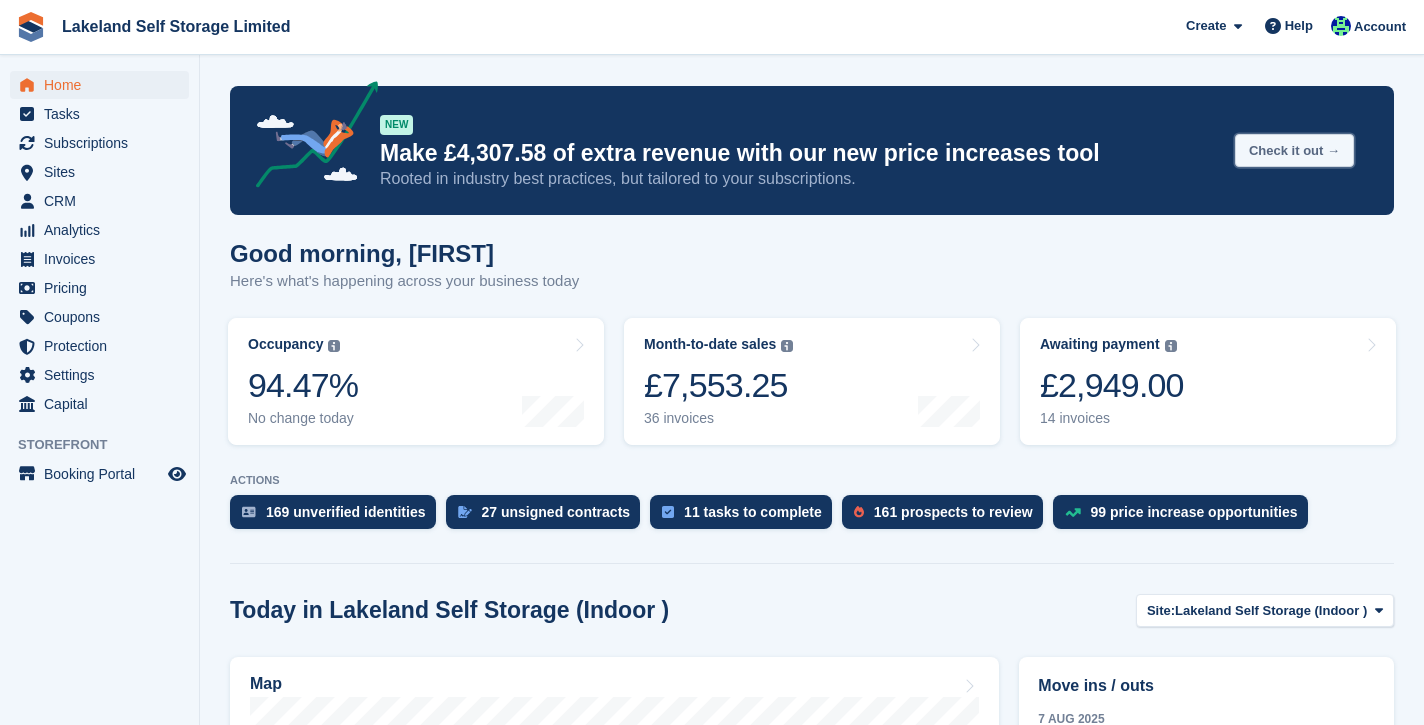 click on "Check it out →" at bounding box center [1294, 150] 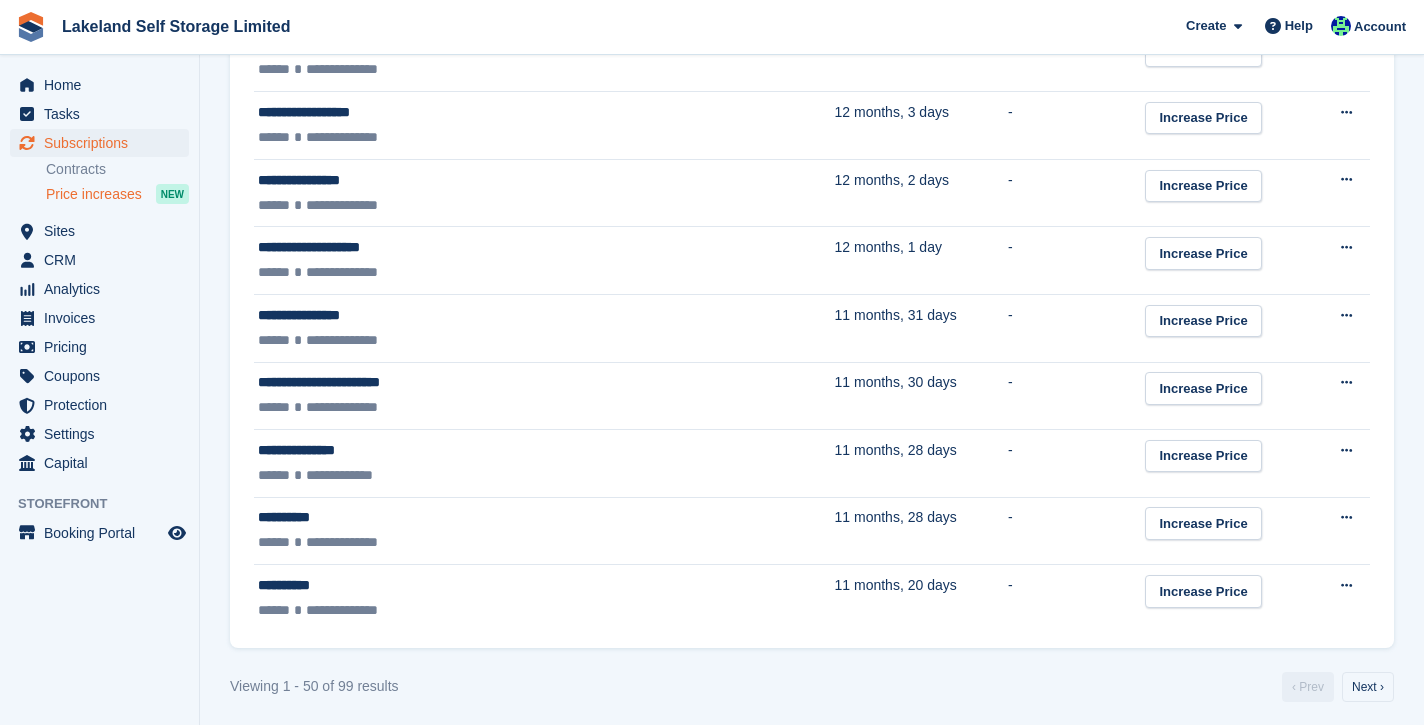 scroll, scrollTop: 3386, scrollLeft: 0, axis: vertical 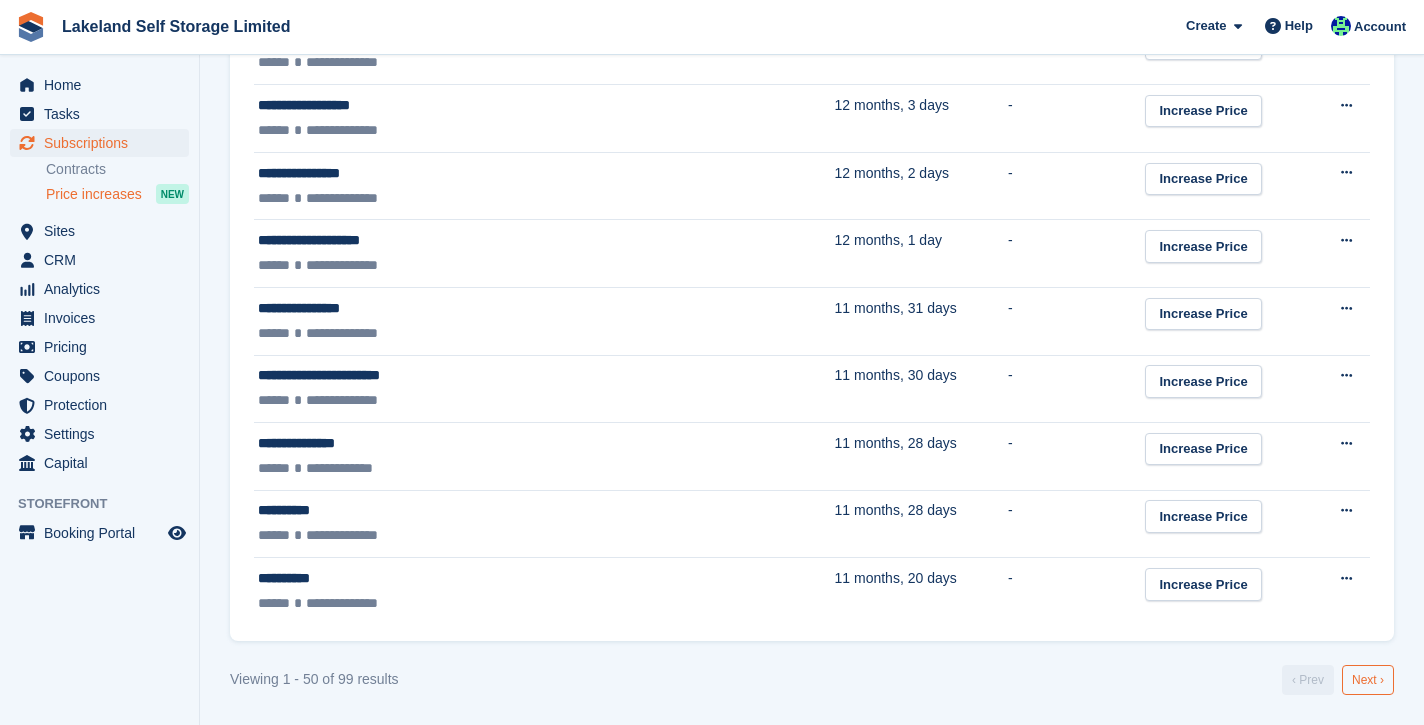 click on "Next ›" at bounding box center [1368, 680] 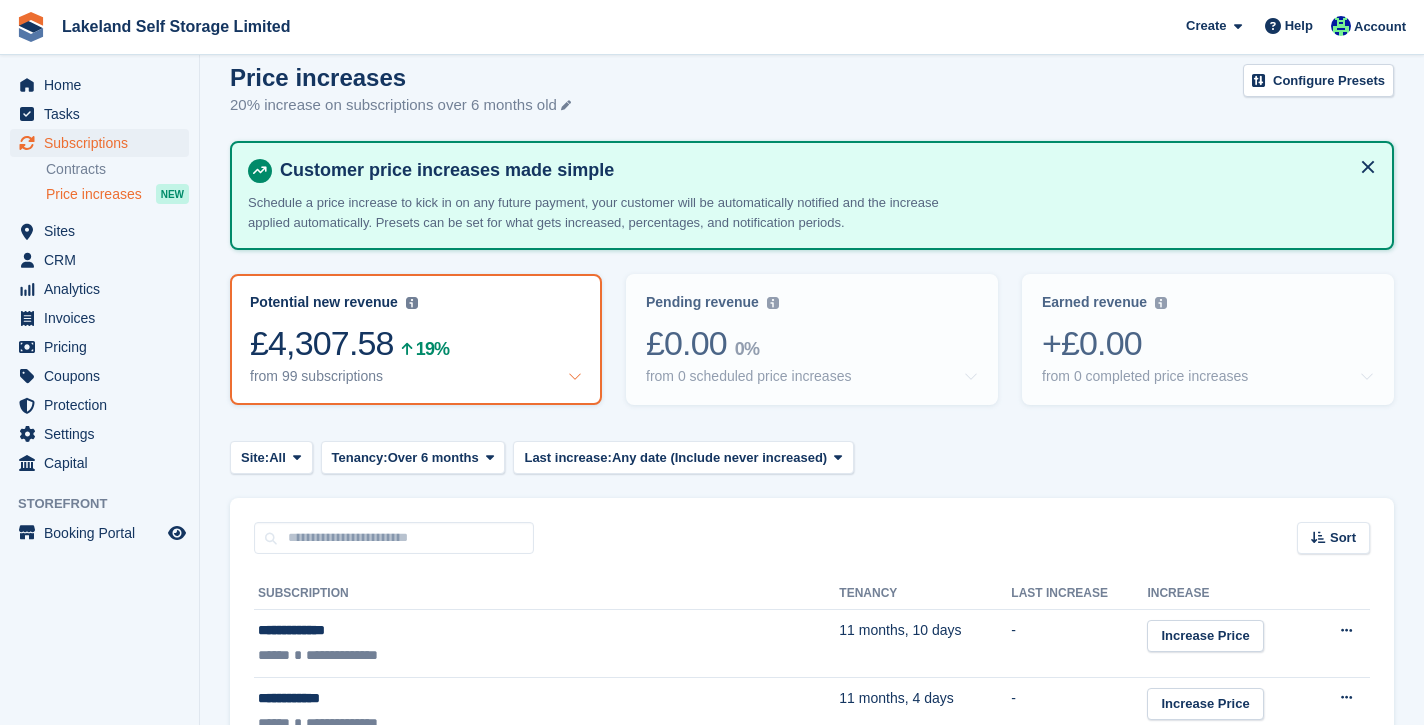 scroll, scrollTop: 21, scrollLeft: 0, axis: vertical 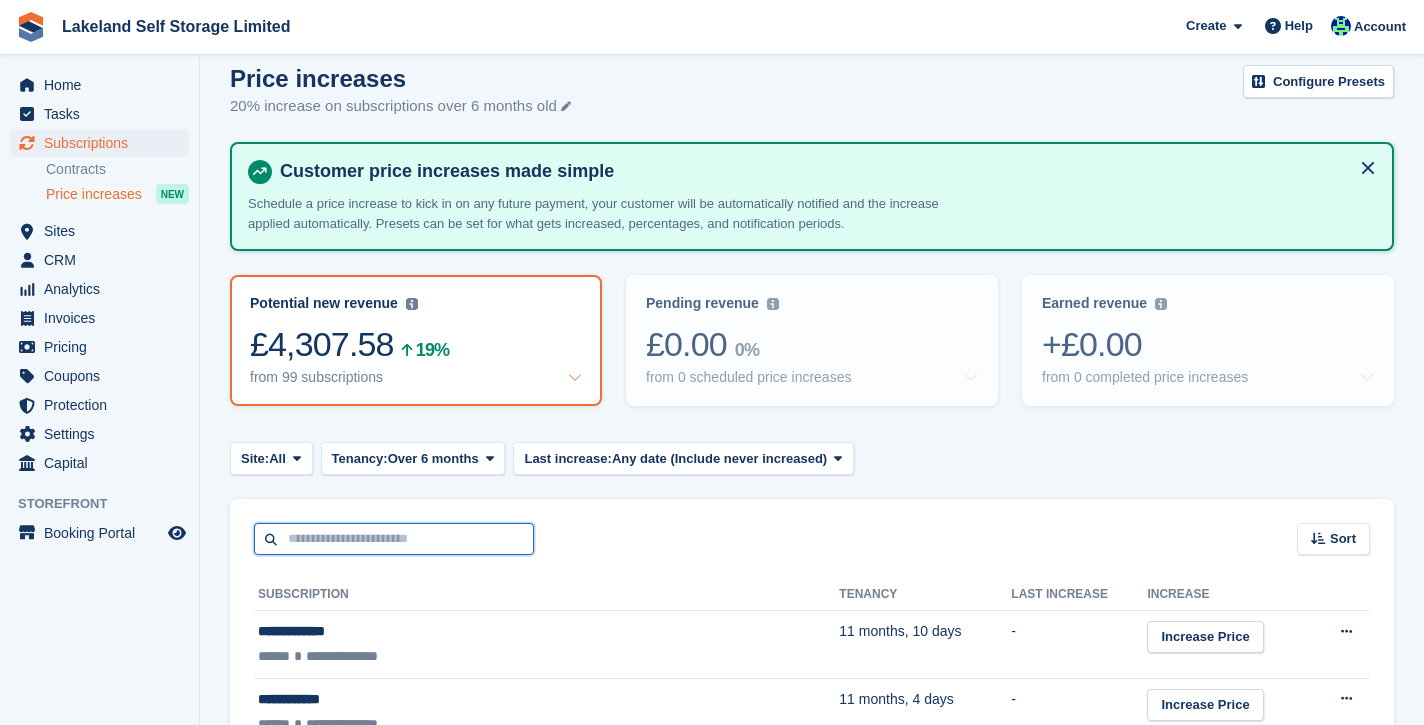 click at bounding box center (394, 539) 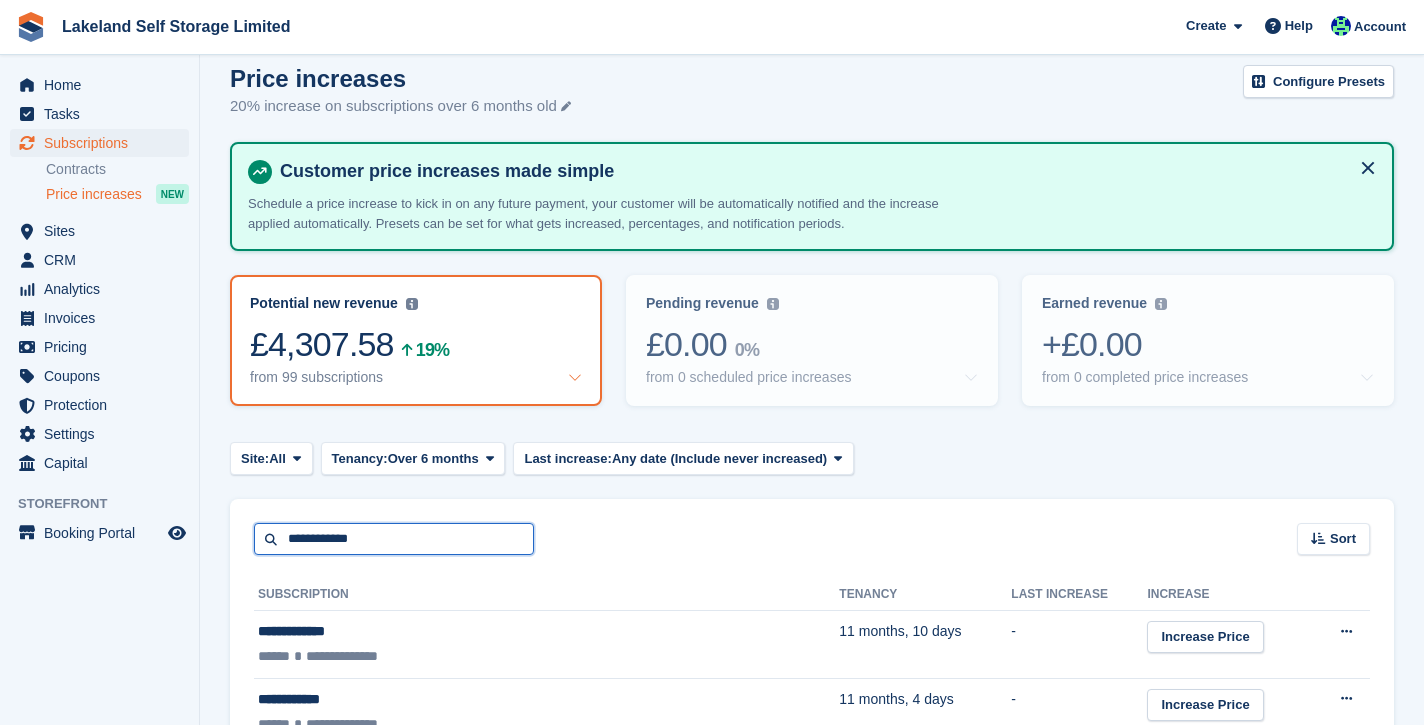 type on "**********" 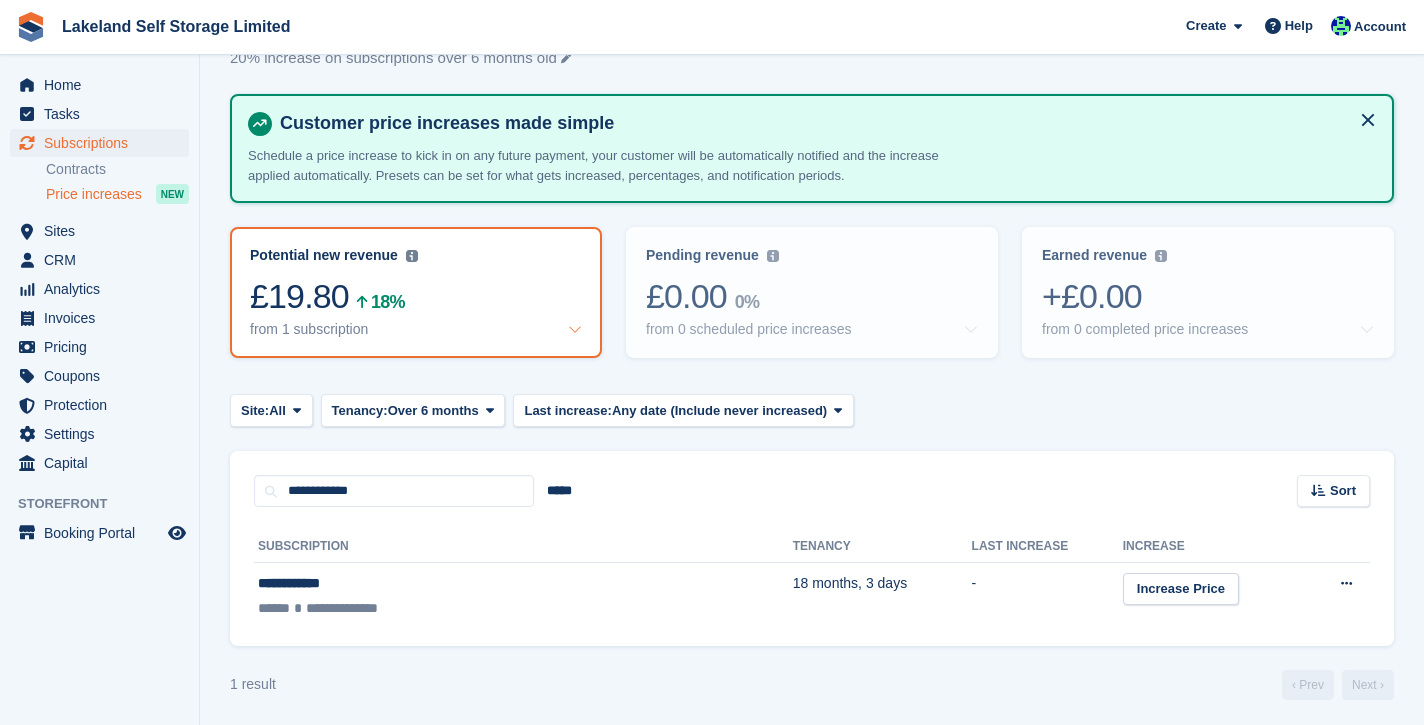 scroll, scrollTop: 74, scrollLeft: 0, axis: vertical 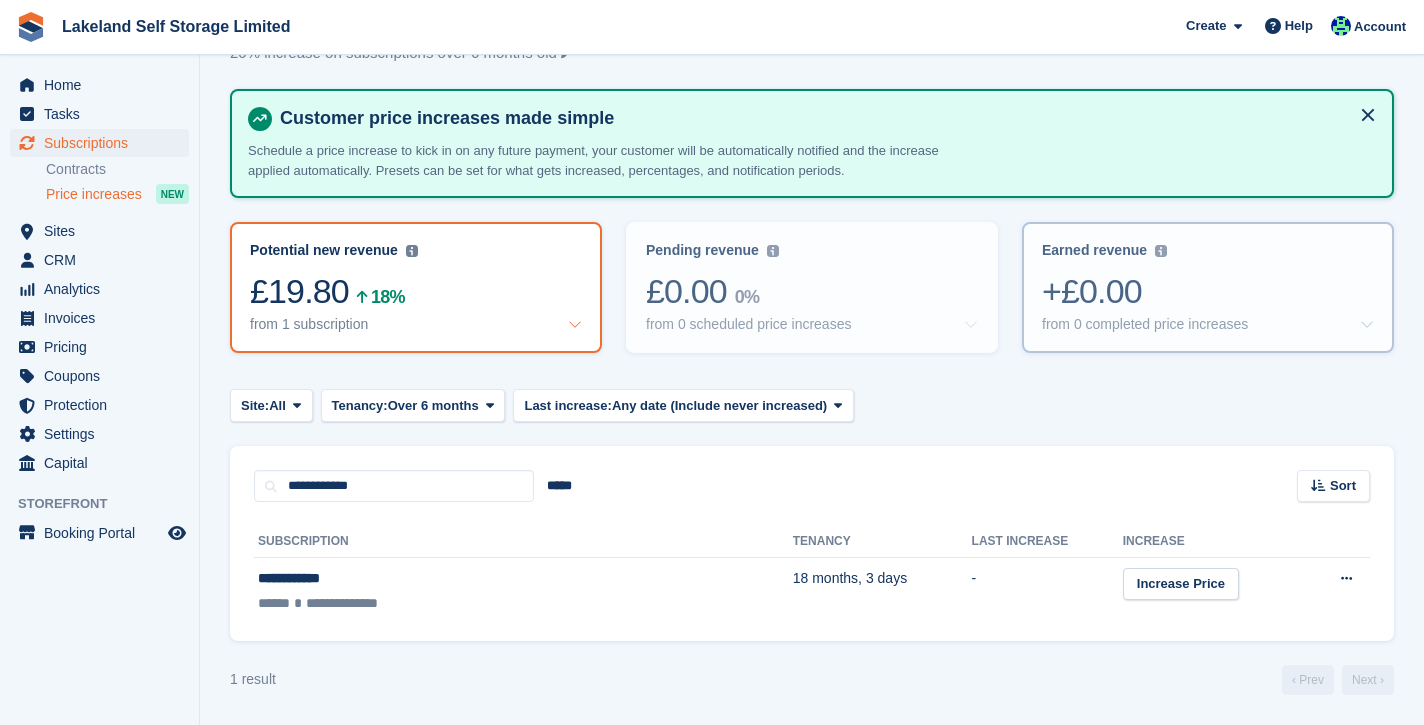 click on "+£0.00" at bounding box center [1208, 291] 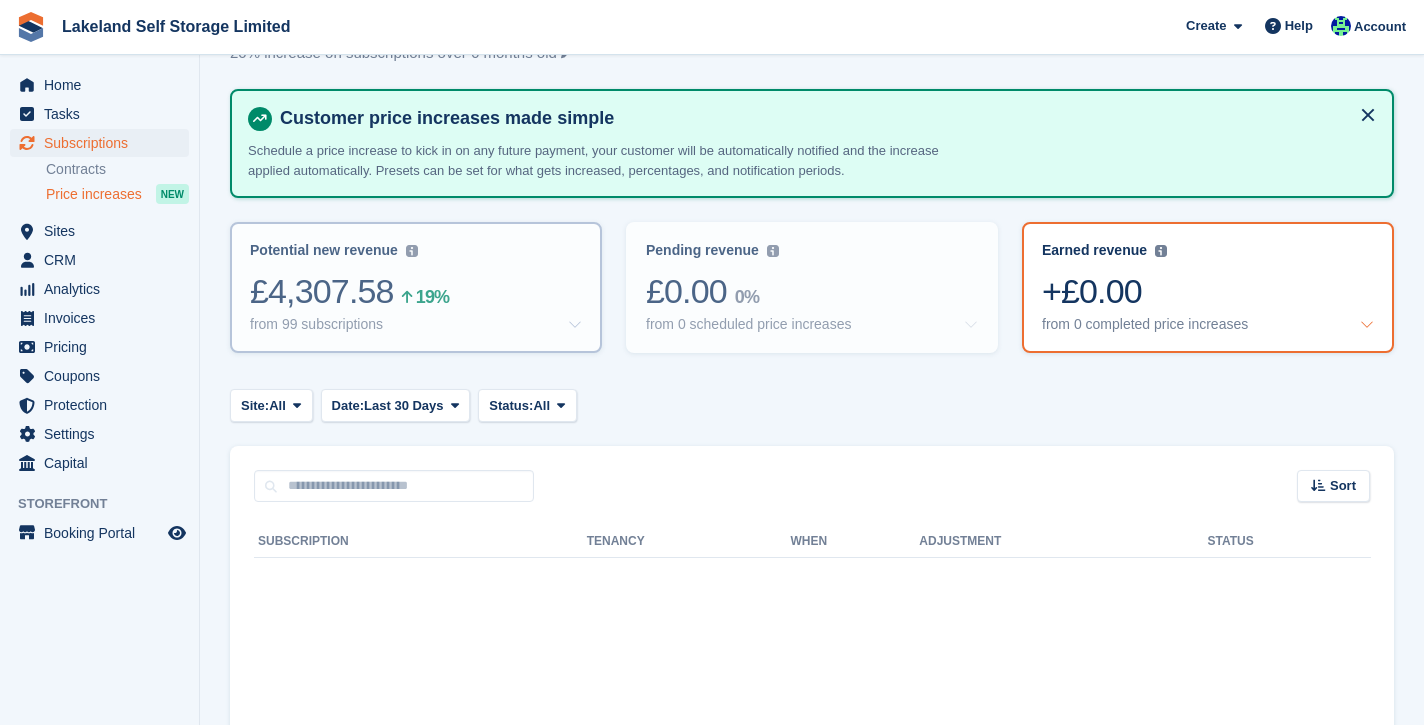 click on "£4,307.58
19%" at bounding box center [416, 291] 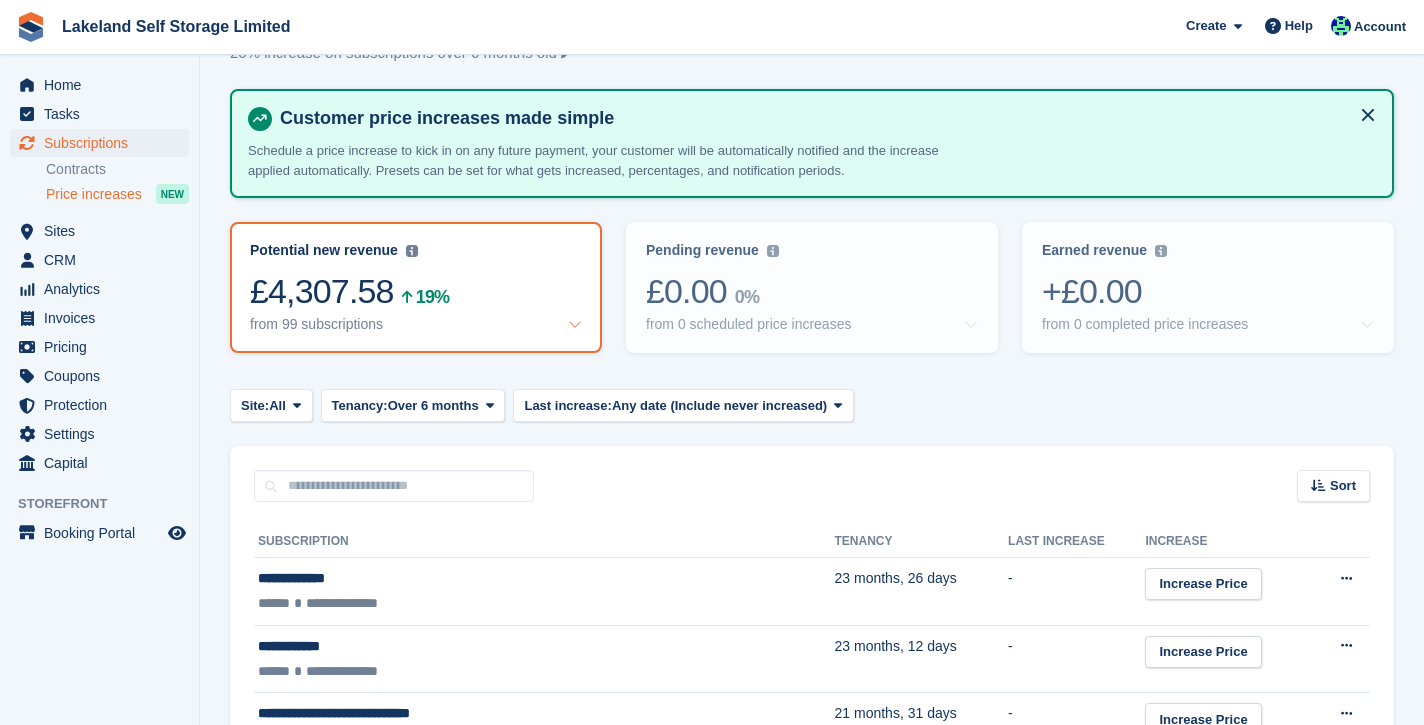 click on "19%" at bounding box center (432, 297) 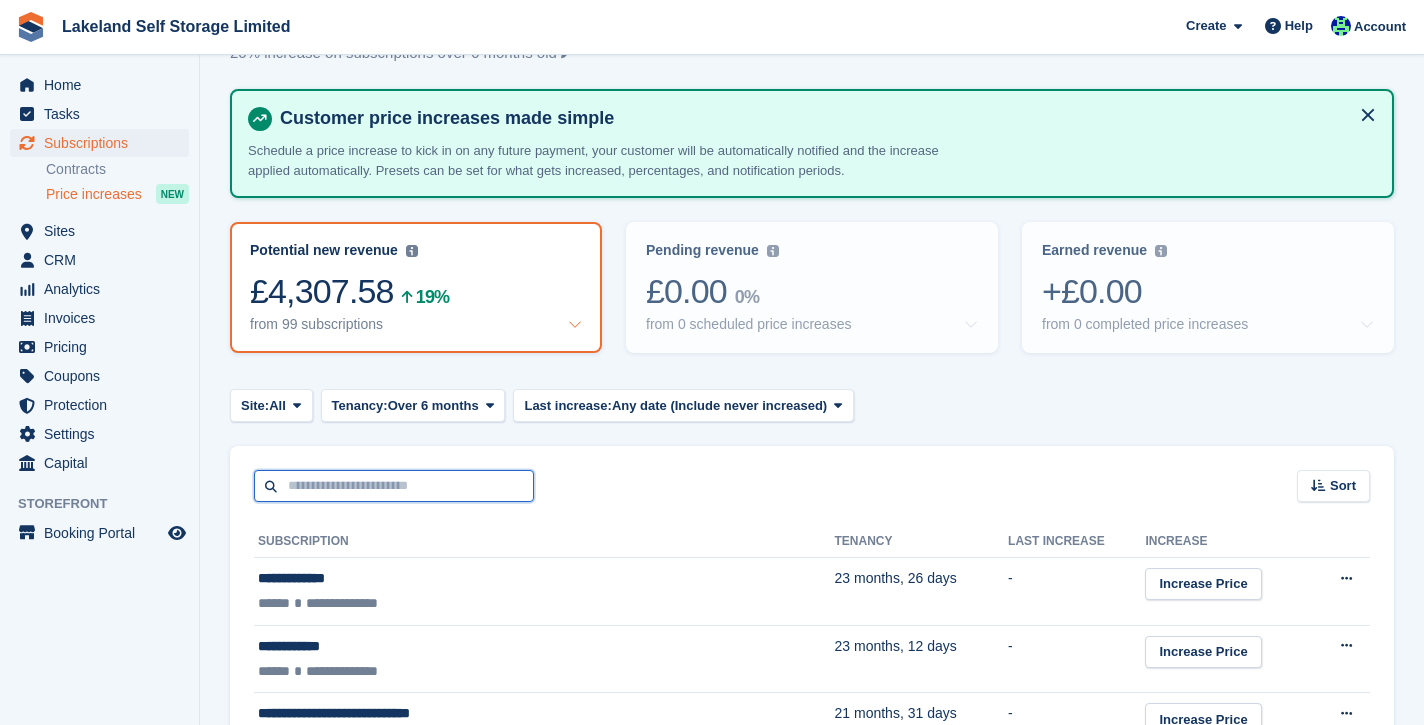 click at bounding box center [394, 486] 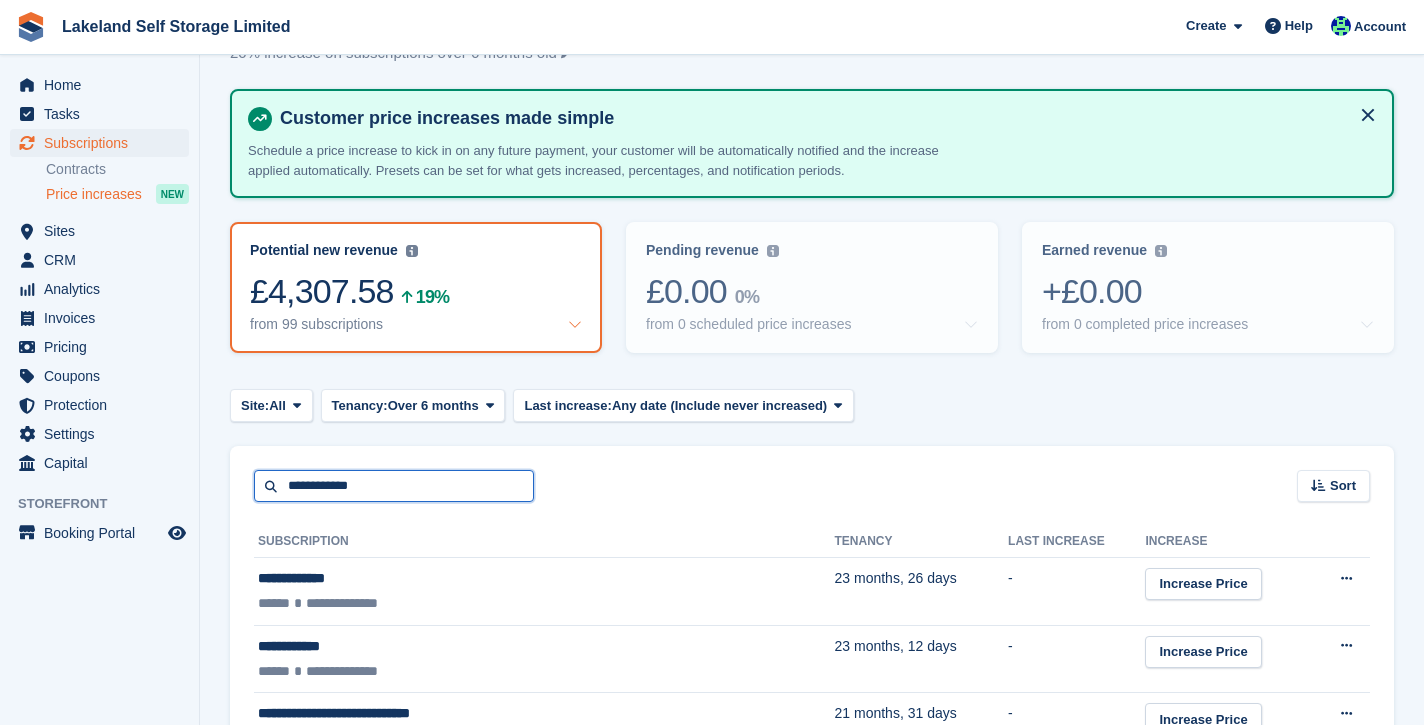 type on "**********" 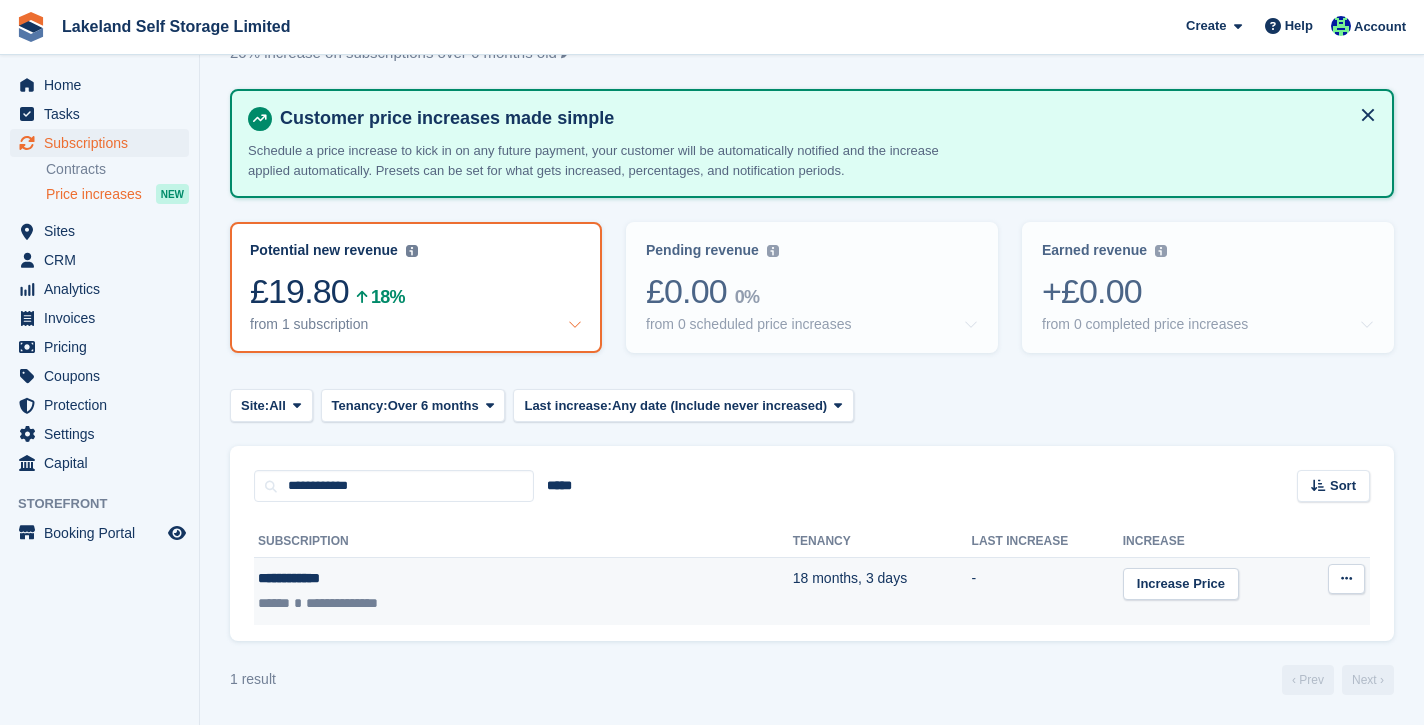 click at bounding box center (1346, 578) 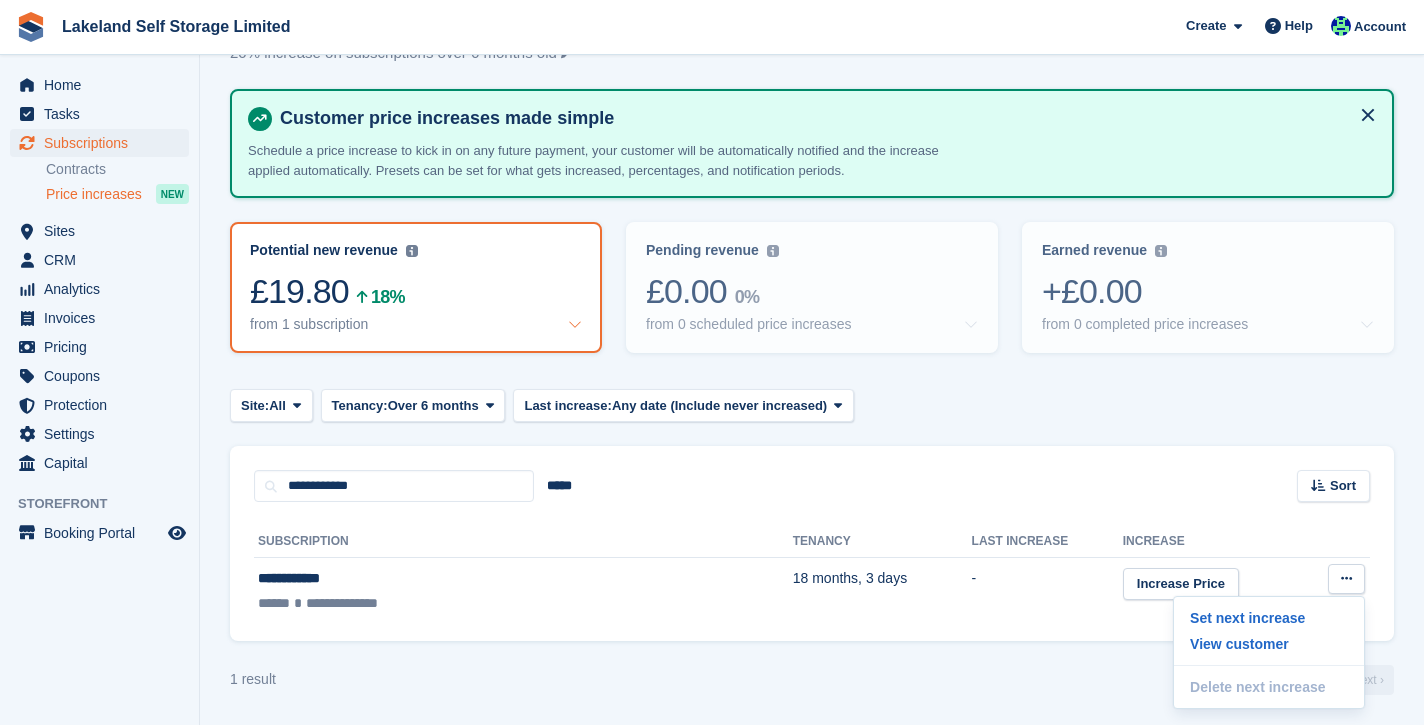 click on "**********" at bounding box center [812, 474] 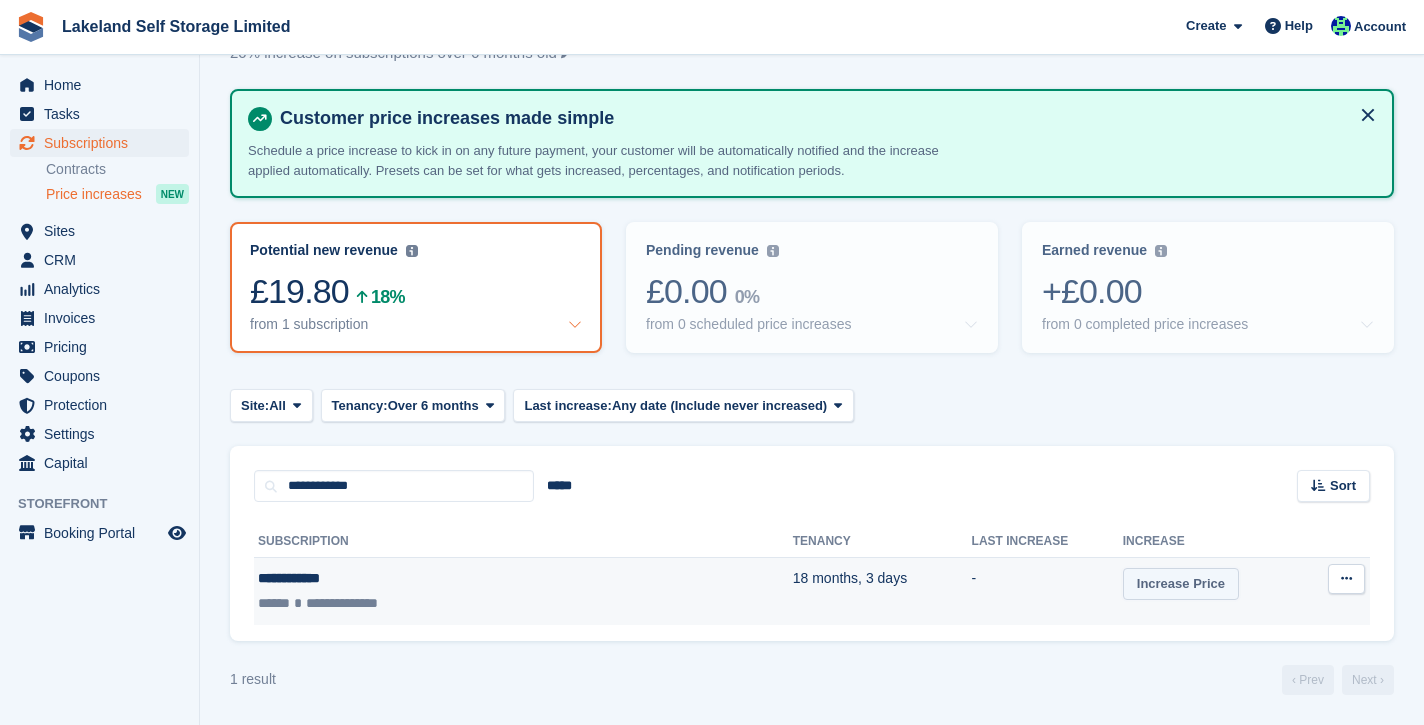 click on "Increase Price" at bounding box center [1181, 584] 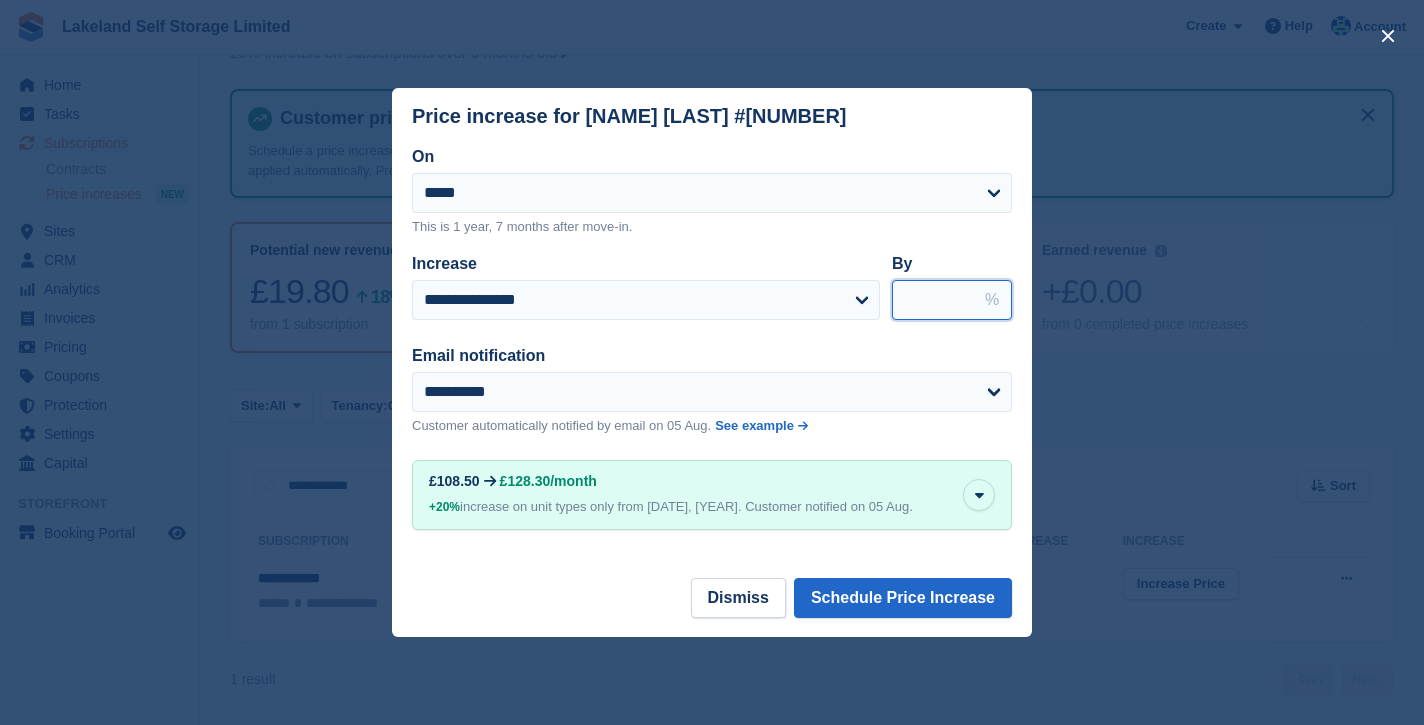 type on "*****" 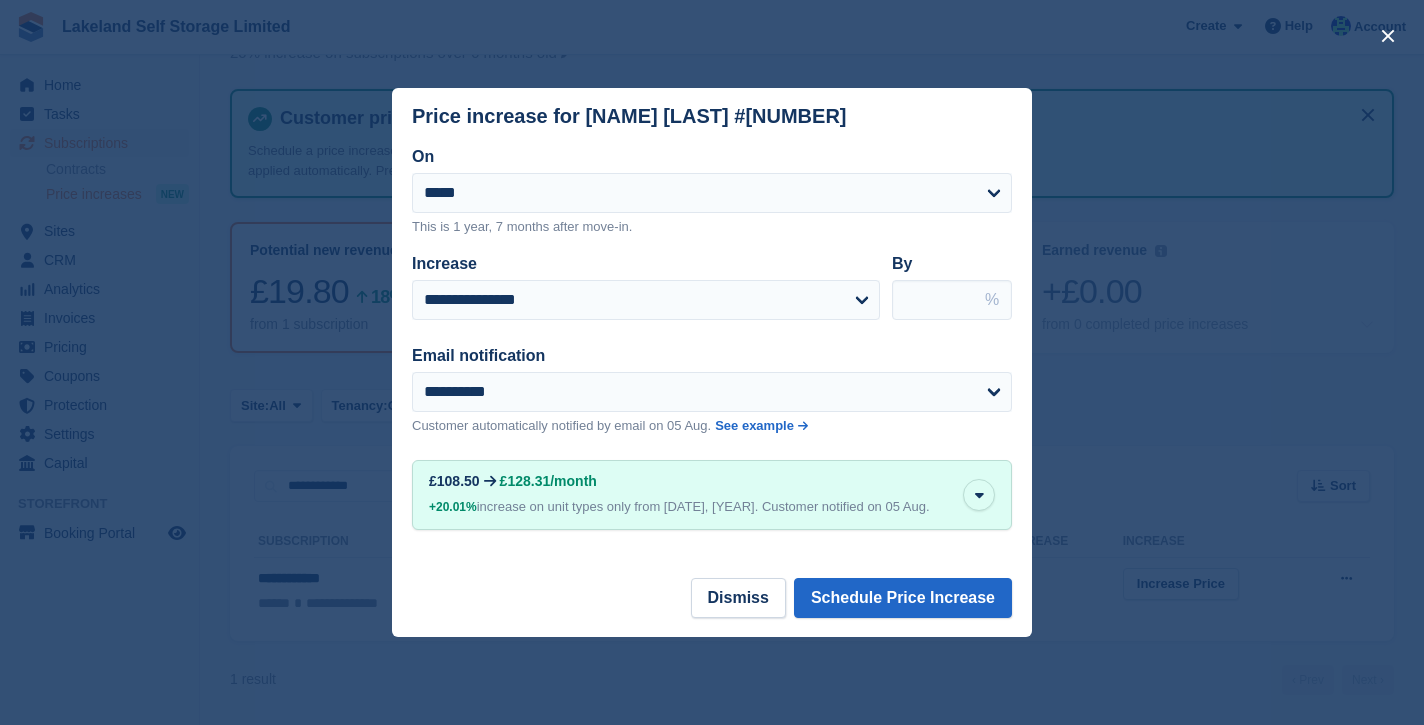 click on "*****" at bounding box center [952, 300] 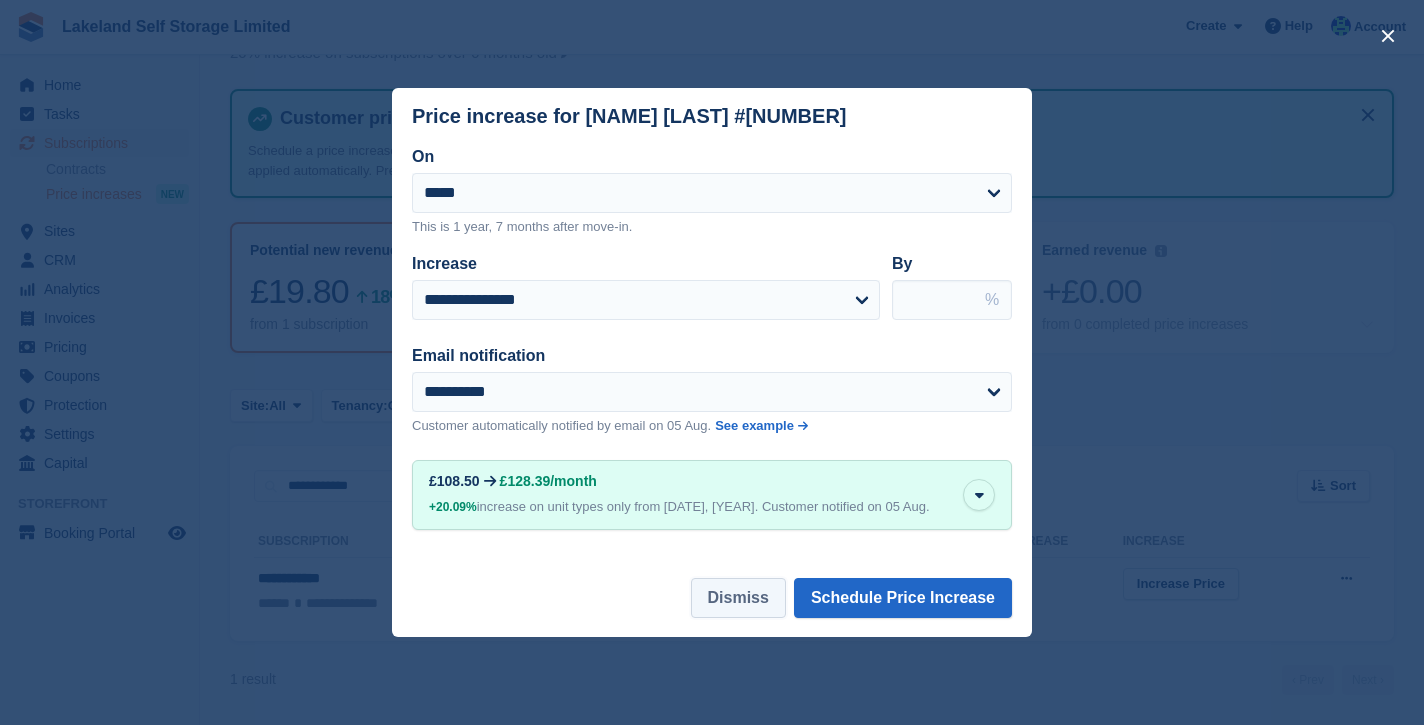click on "Dismiss" at bounding box center [738, 598] 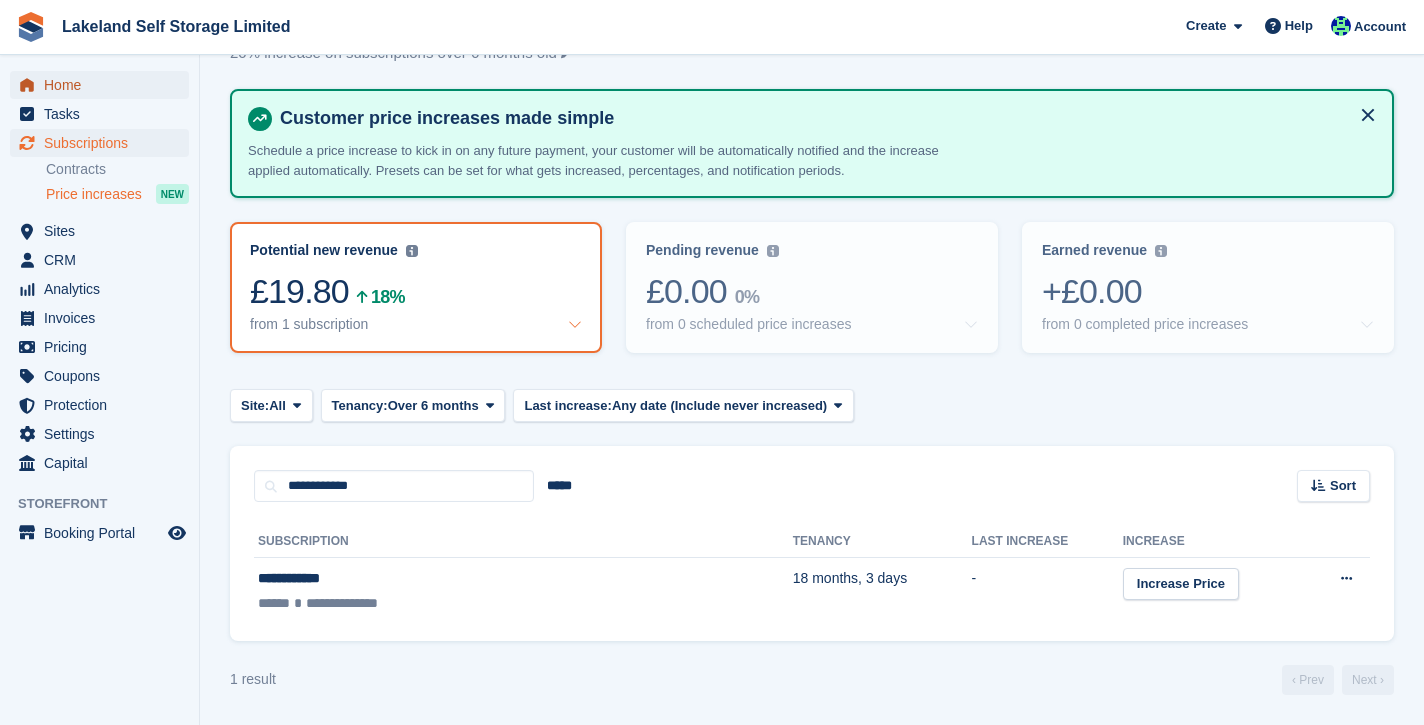 click on "Home" at bounding box center (104, 85) 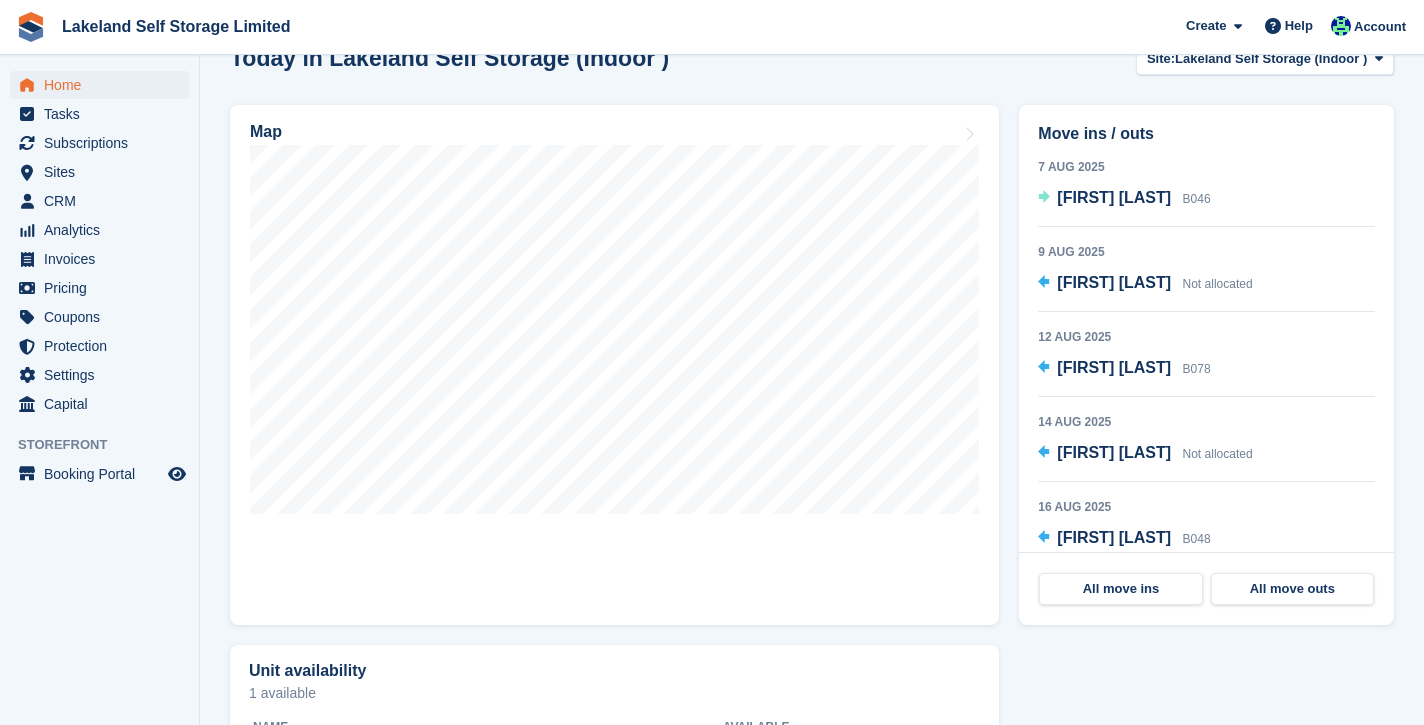 scroll, scrollTop: 547, scrollLeft: 0, axis: vertical 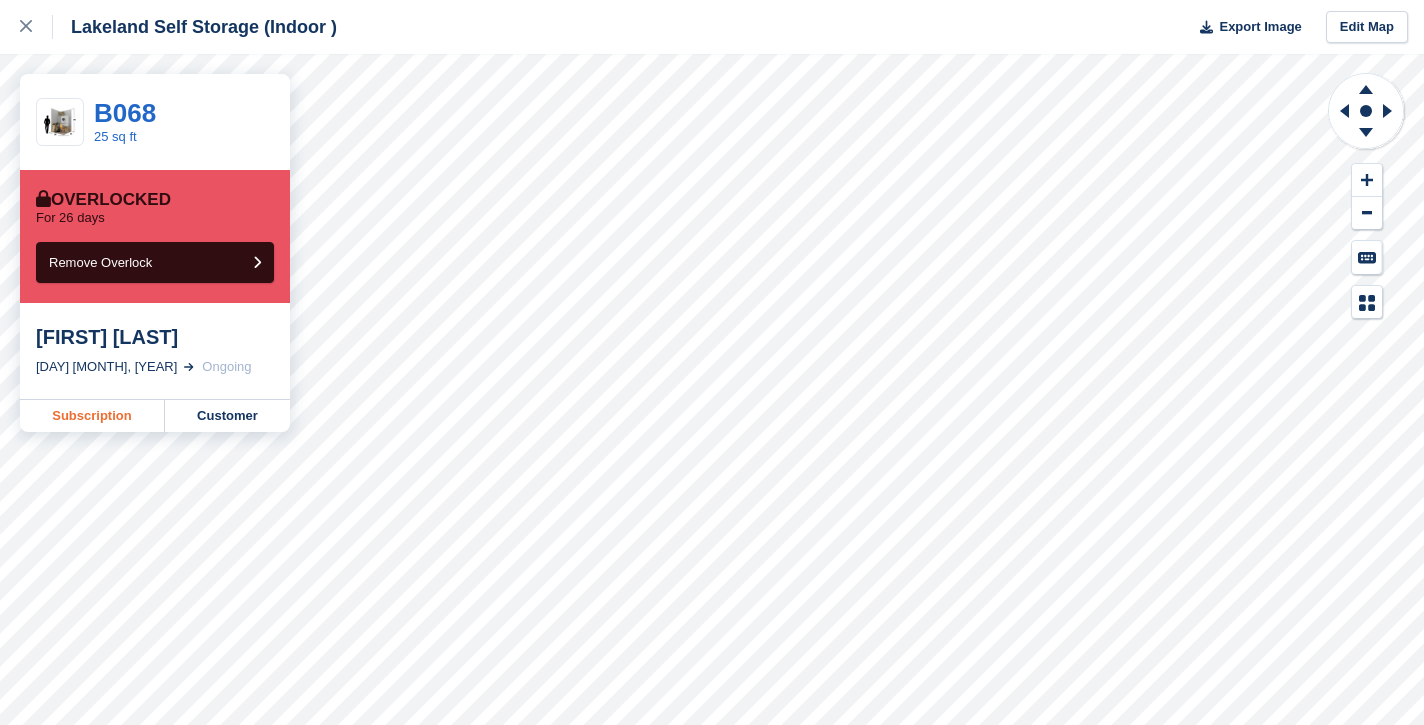 click on "Subscription" at bounding box center [92, 416] 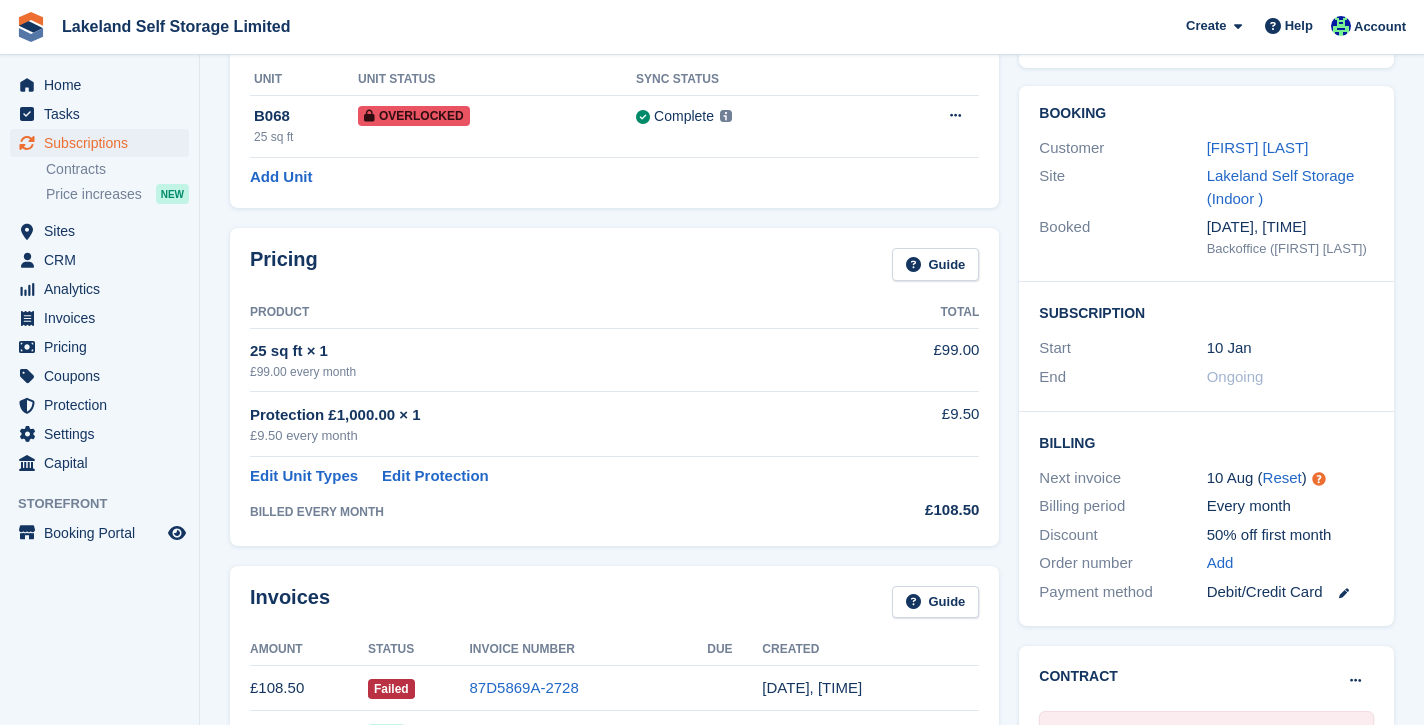 scroll, scrollTop: 141, scrollLeft: 0, axis: vertical 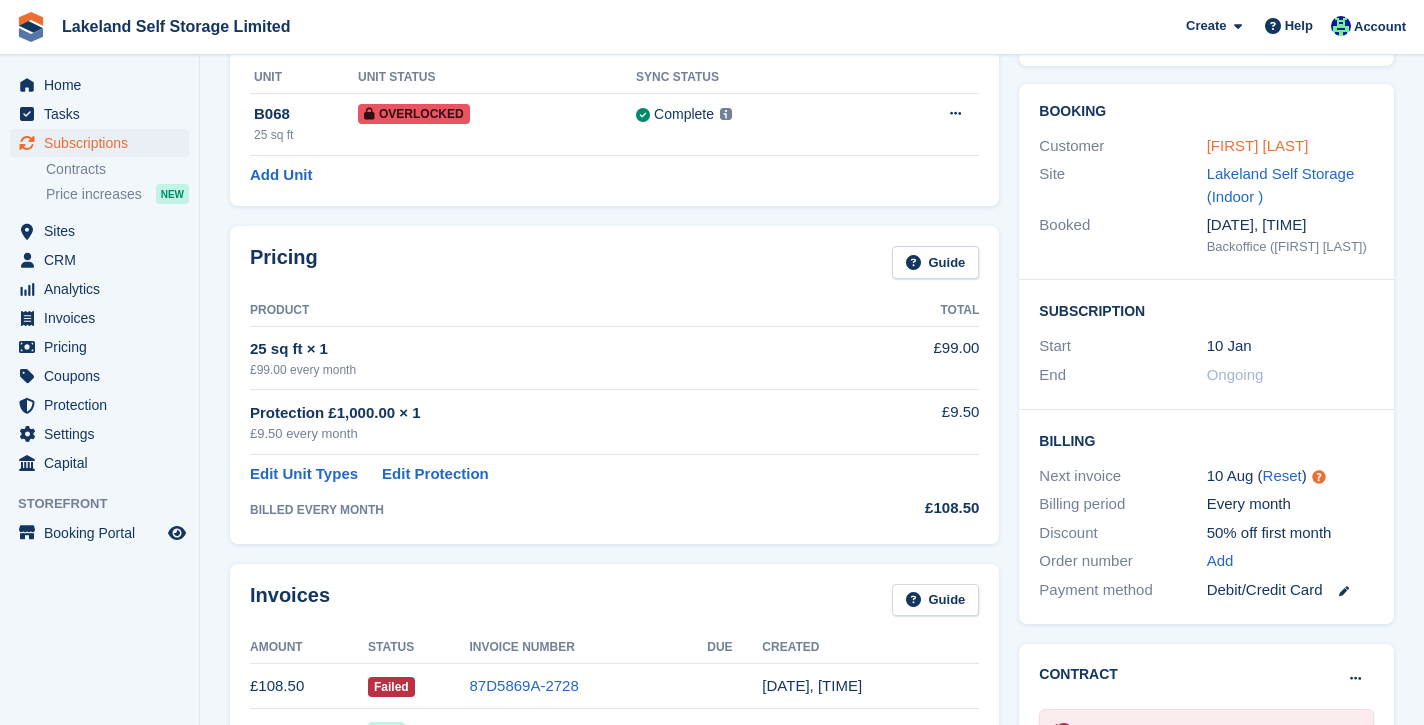 click on "[FIRST] [LAST]" at bounding box center [1258, 145] 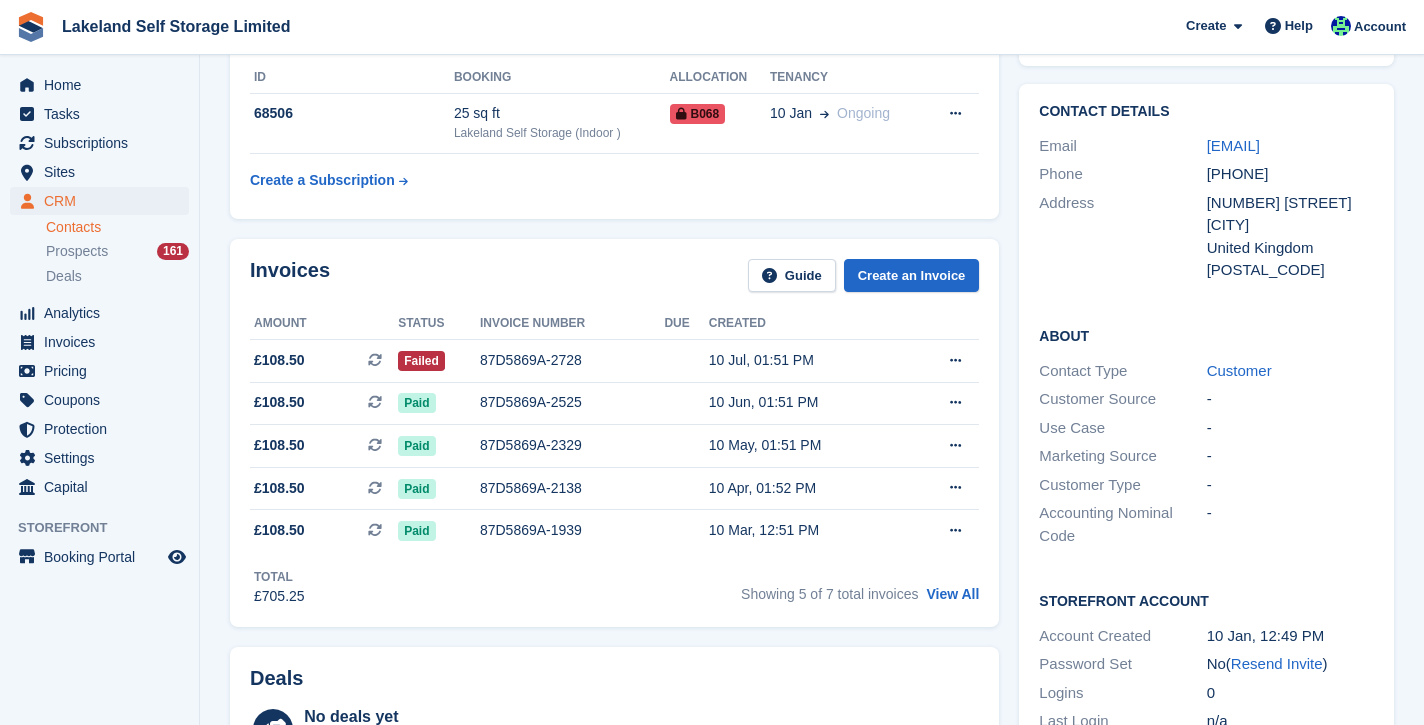 scroll, scrollTop: 0, scrollLeft: 0, axis: both 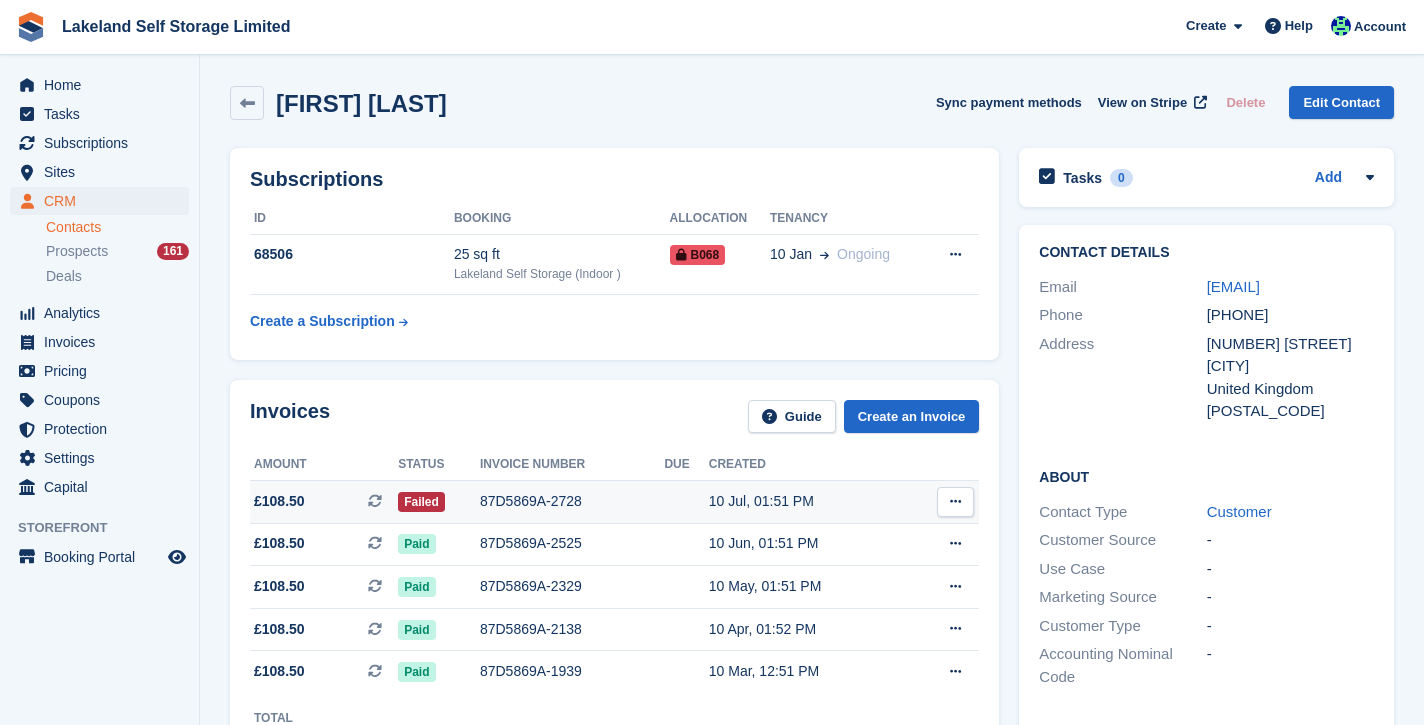 click on "87D5869A-2728" at bounding box center (572, 501) 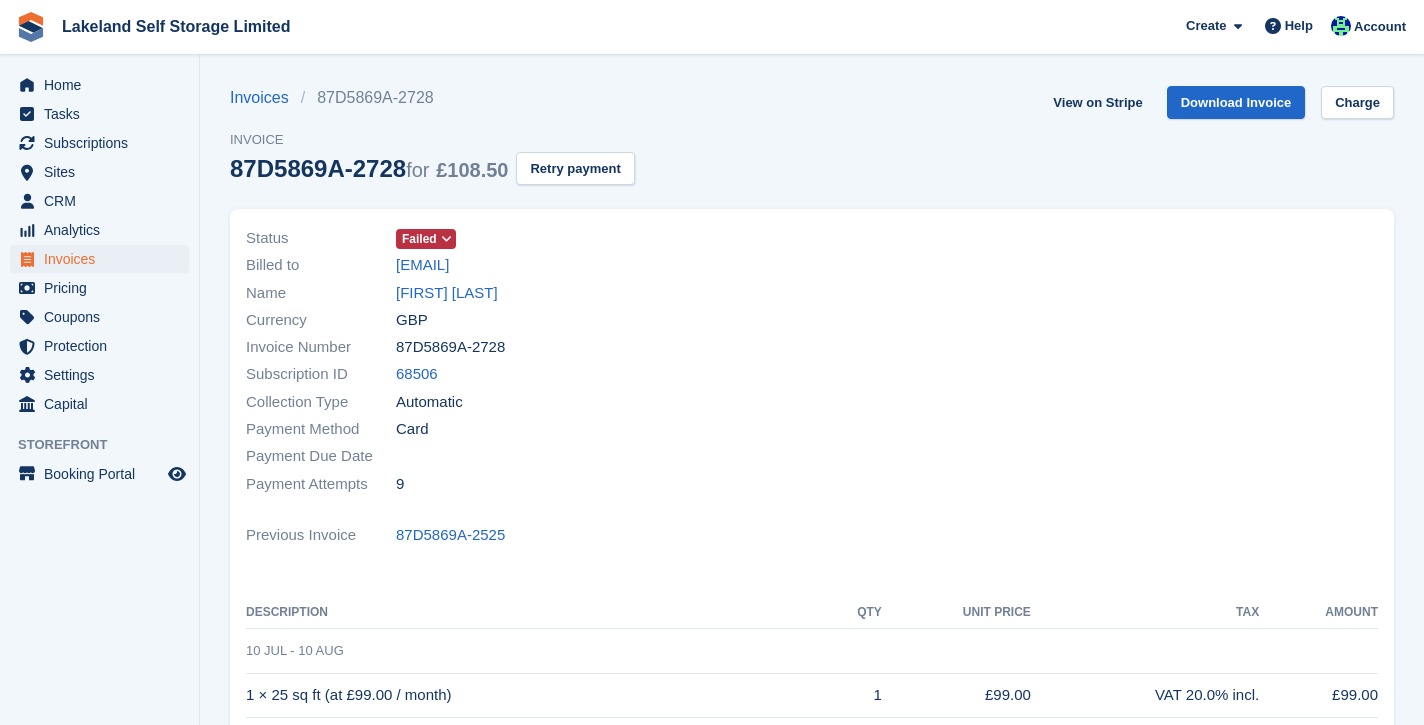 scroll, scrollTop: 0, scrollLeft: 0, axis: both 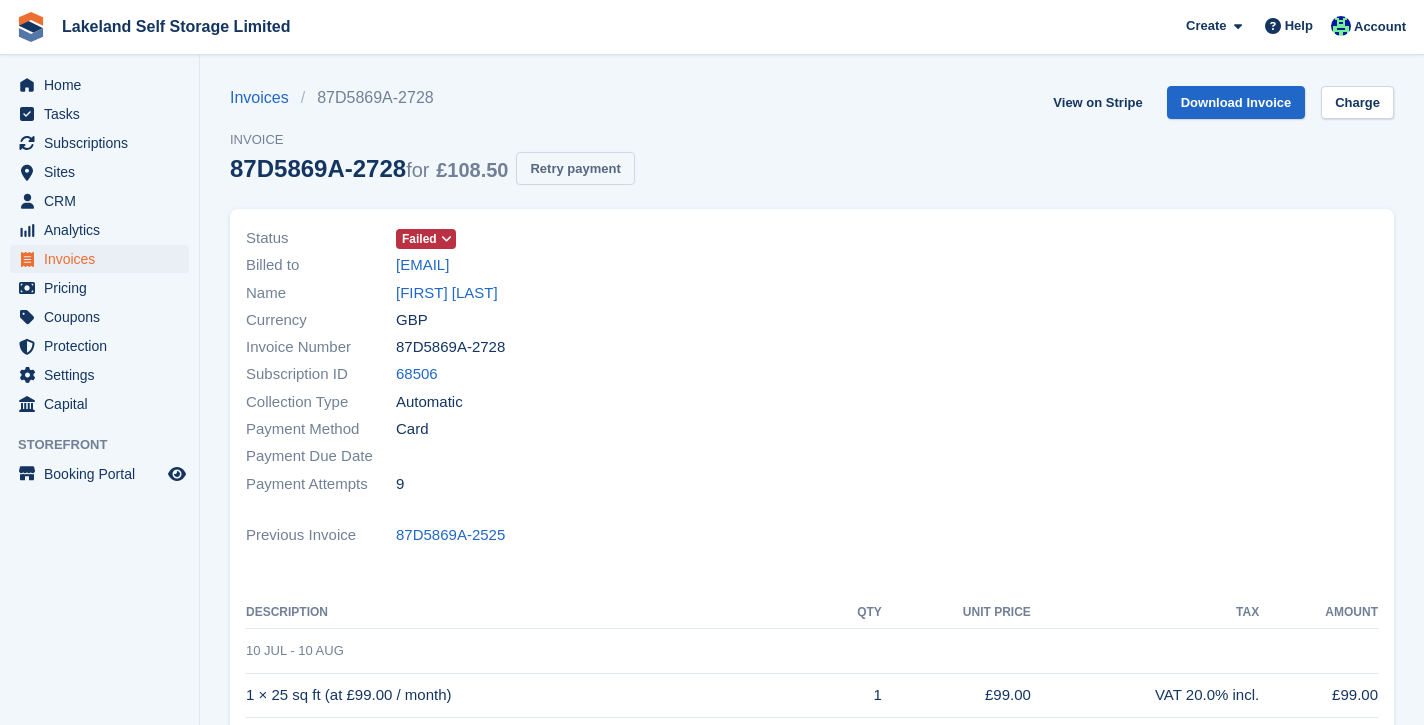 click on "Retry payment" at bounding box center [575, 168] 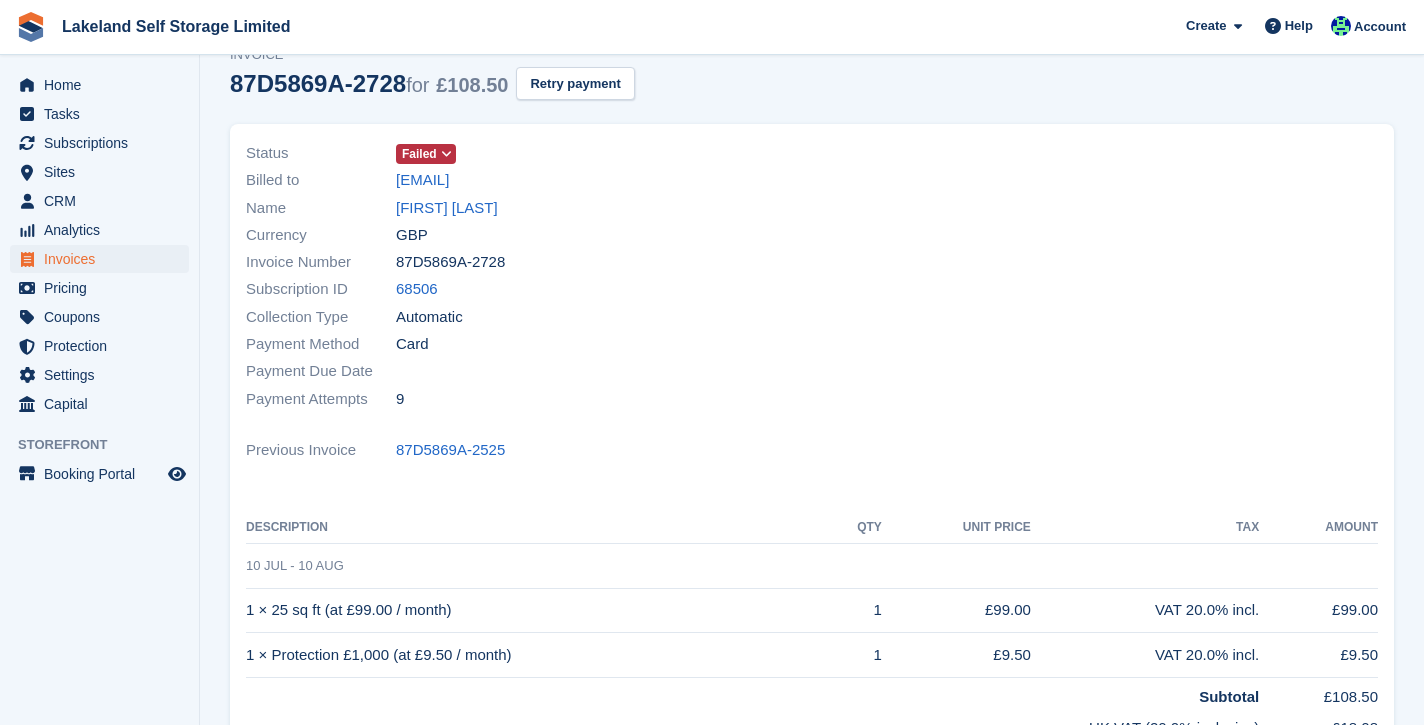 scroll, scrollTop: 80, scrollLeft: 0, axis: vertical 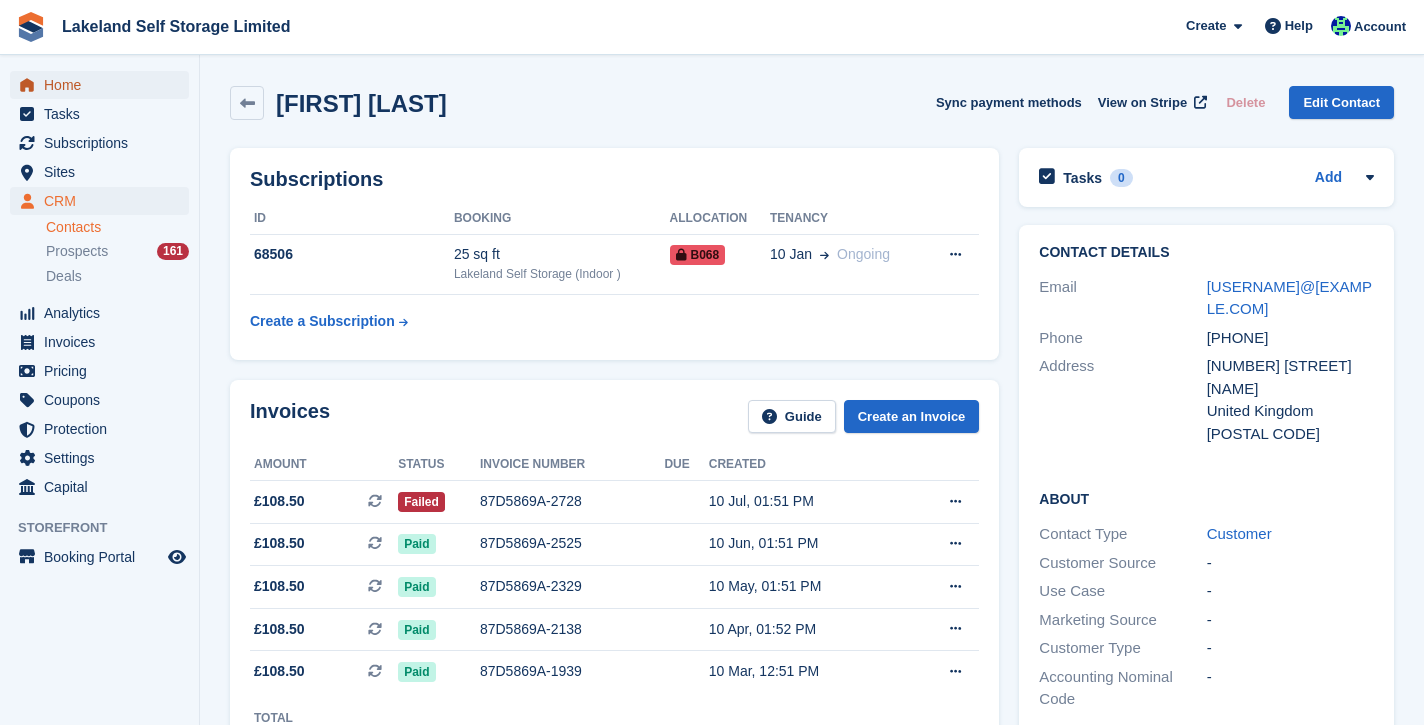 click on "Home" at bounding box center [104, 85] 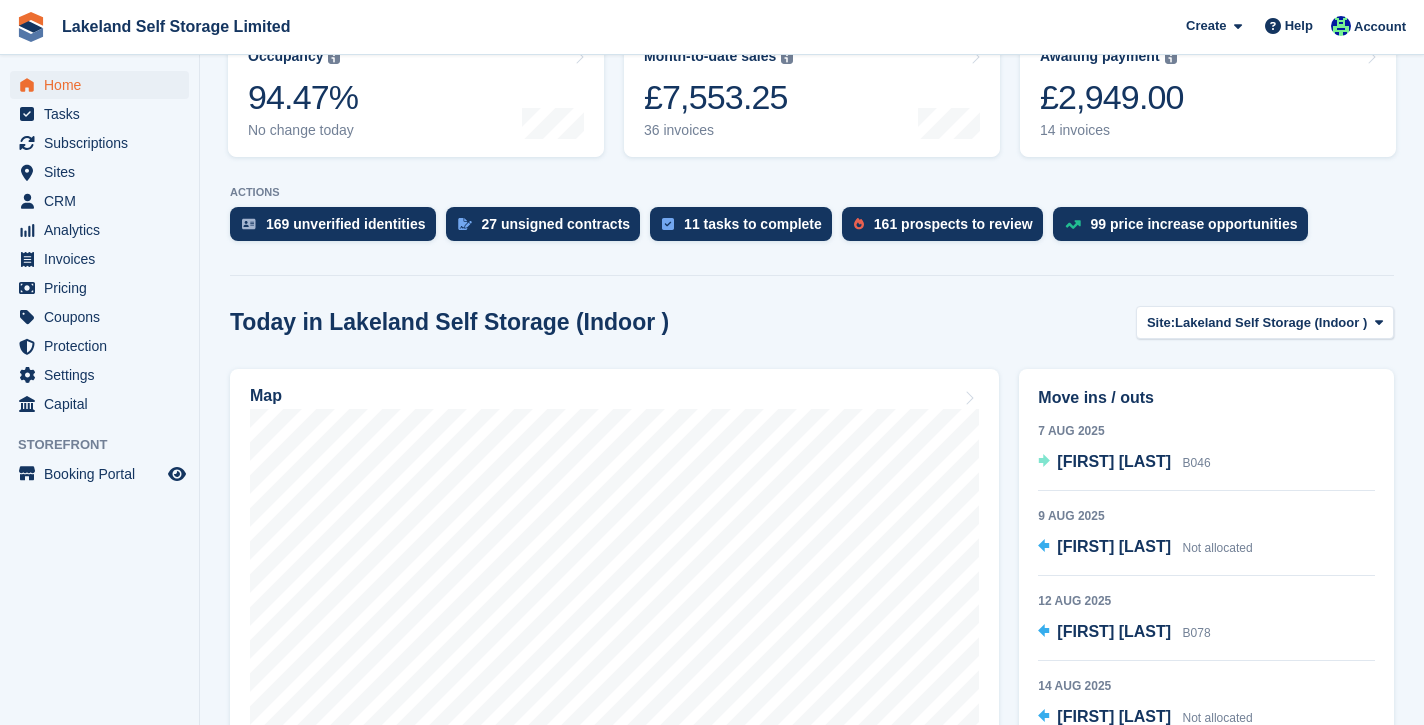 scroll, scrollTop: 0, scrollLeft: 0, axis: both 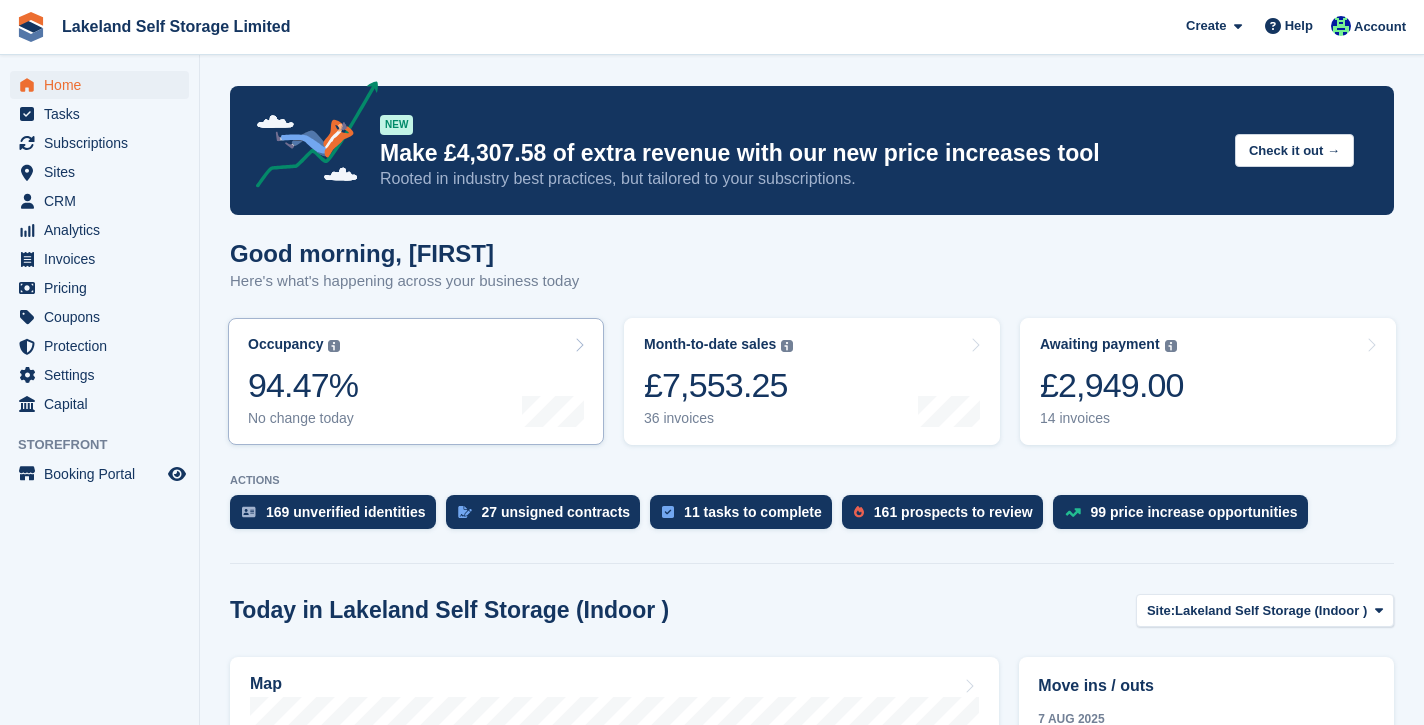 click on "Occupancy
The percentage of all currently allocated units in terms of area. Includes units with occupied, repo or overlocked status. Trendline shows changes across last 30 days.
94.47%
No change today" at bounding box center [416, 381] 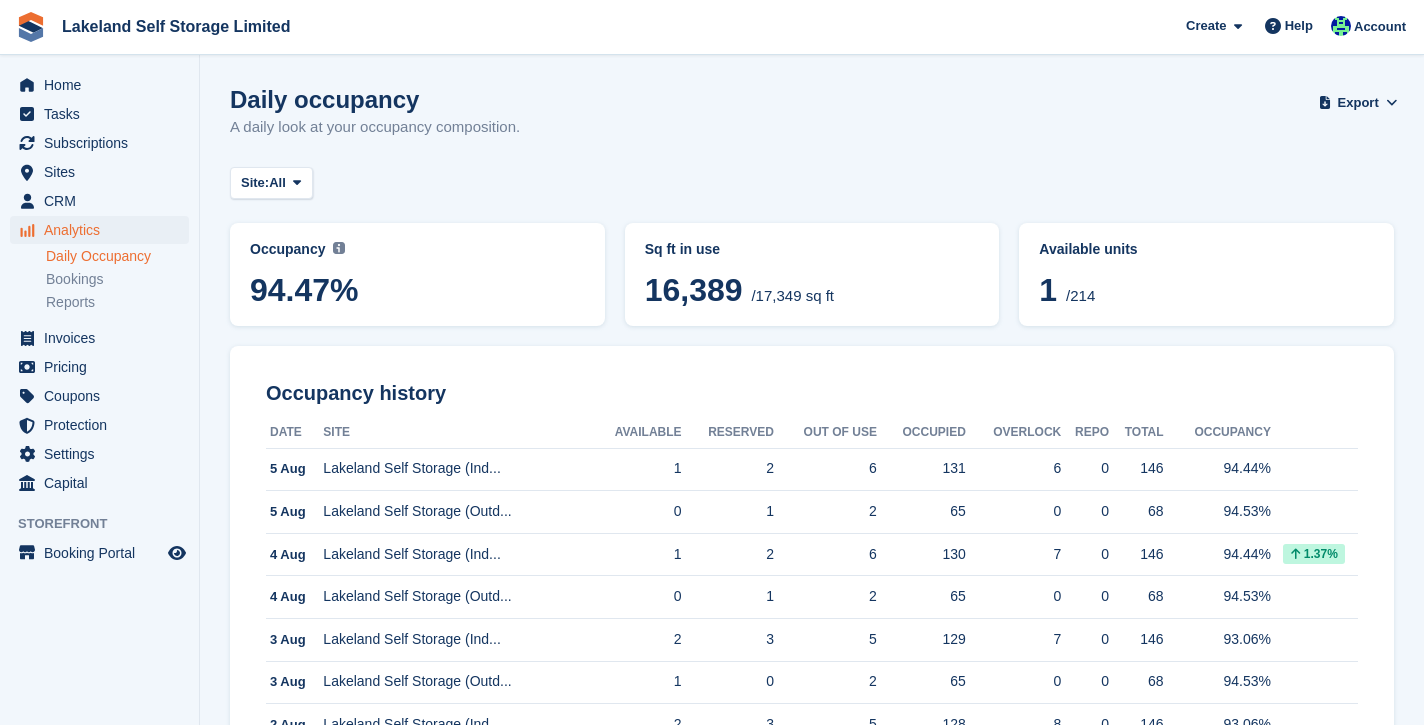 scroll, scrollTop: 0, scrollLeft: 0, axis: both 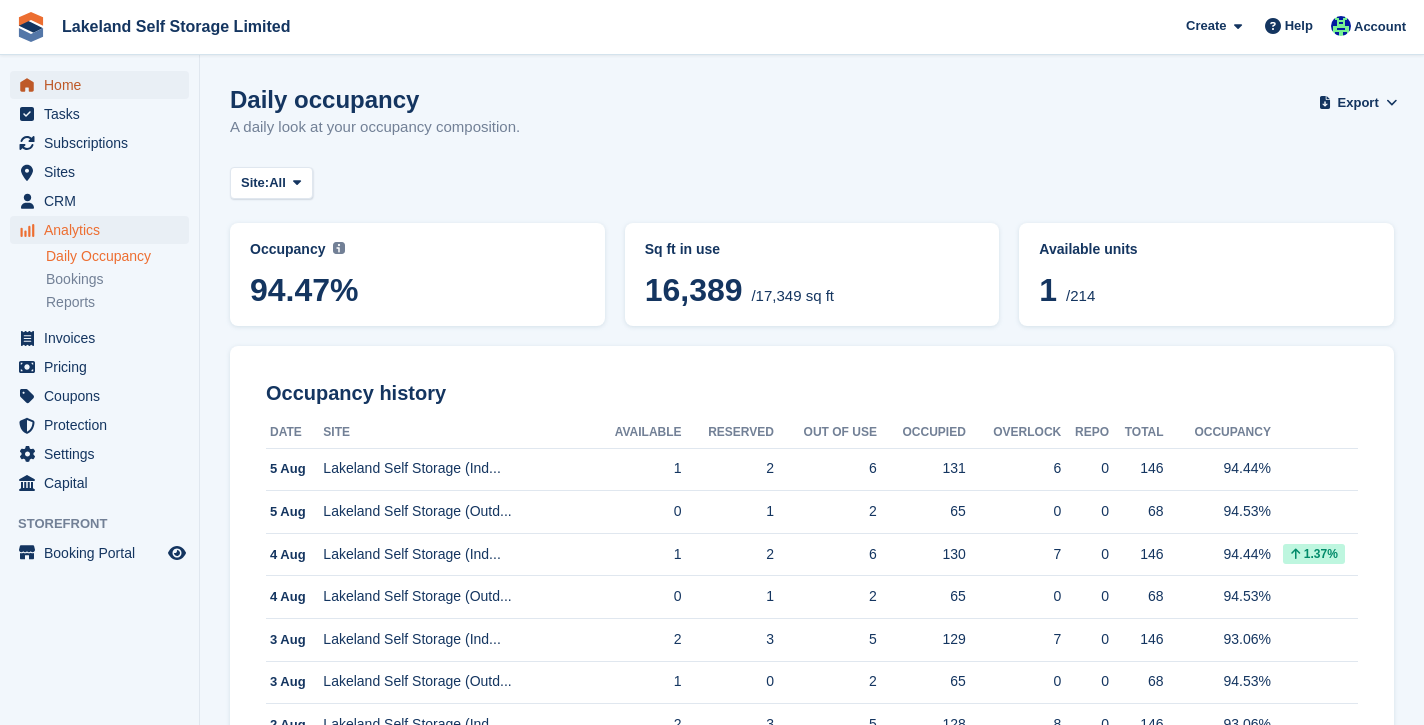 click on "Home" at bounding box center [104, 85] 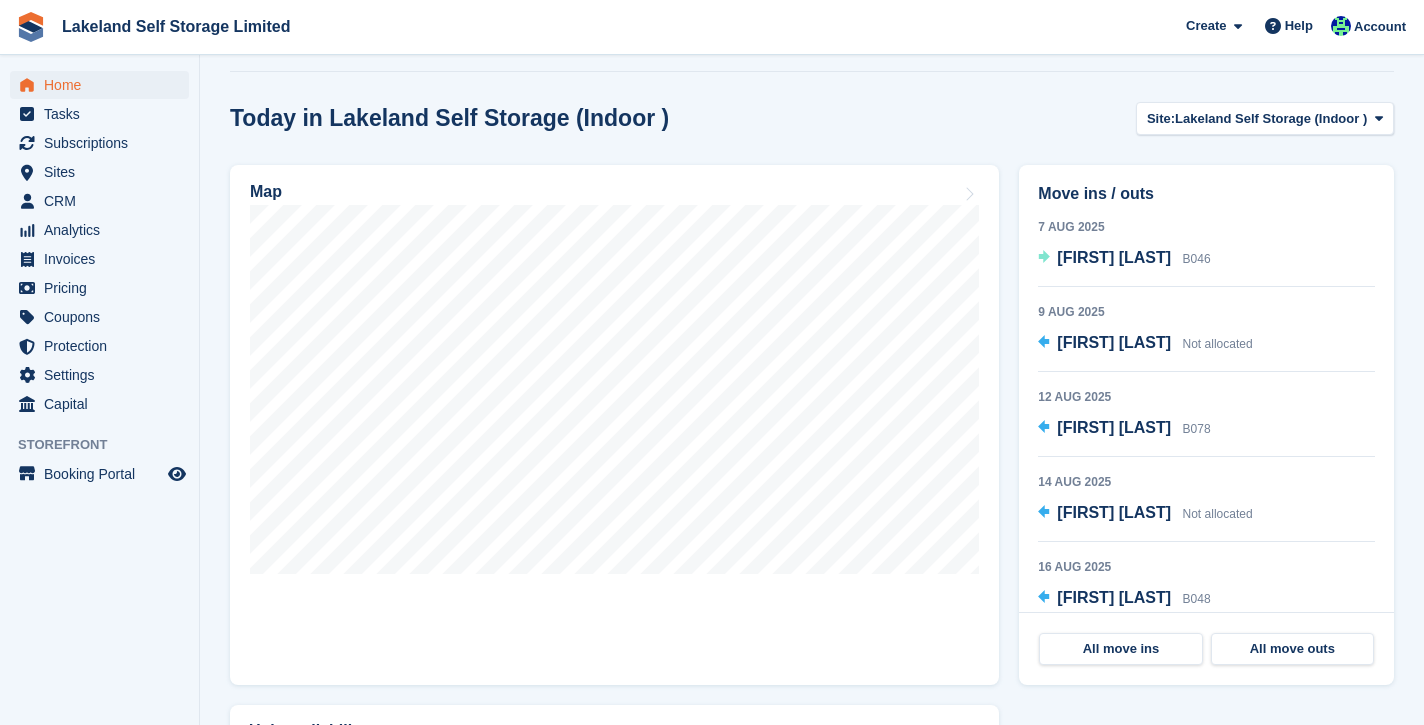scroll, scrollTop: 493, scrollLeft: 0, axis: vertical 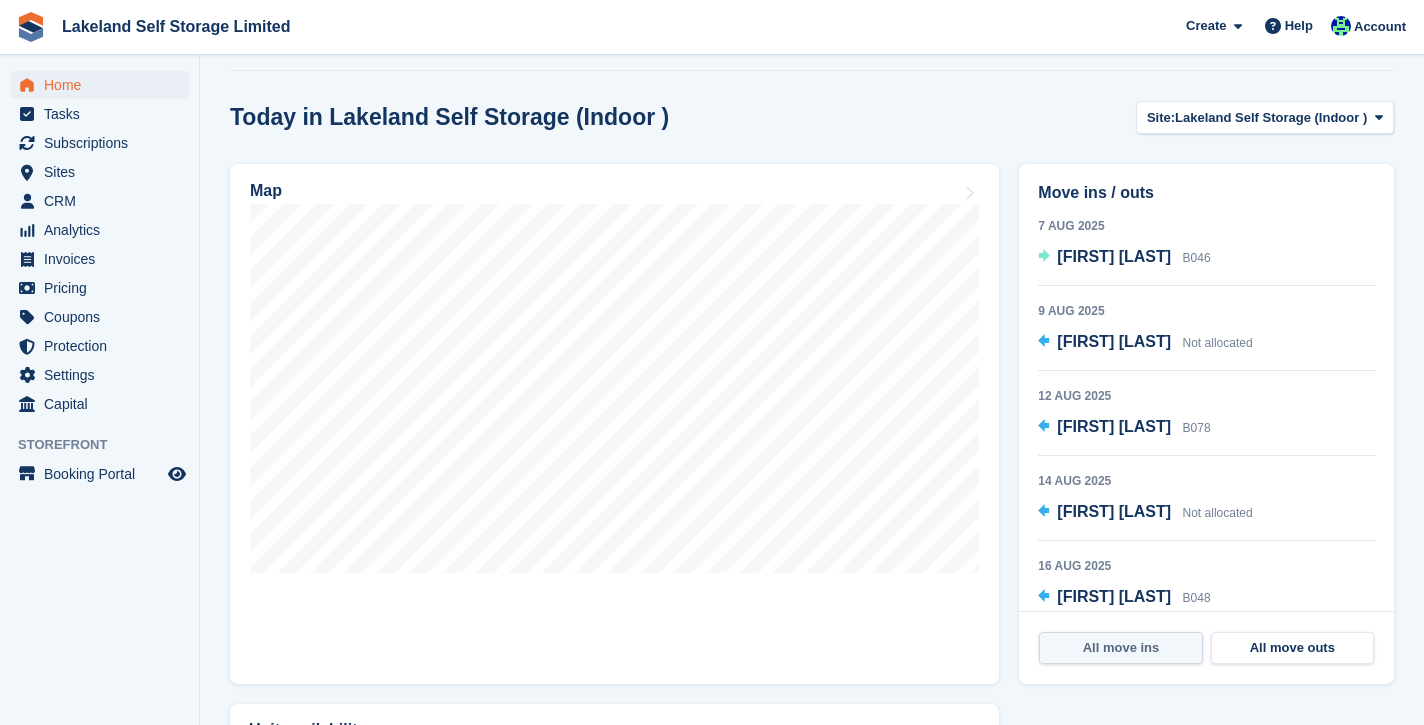 click on "All move ins" at bounding box center (1120, 648) 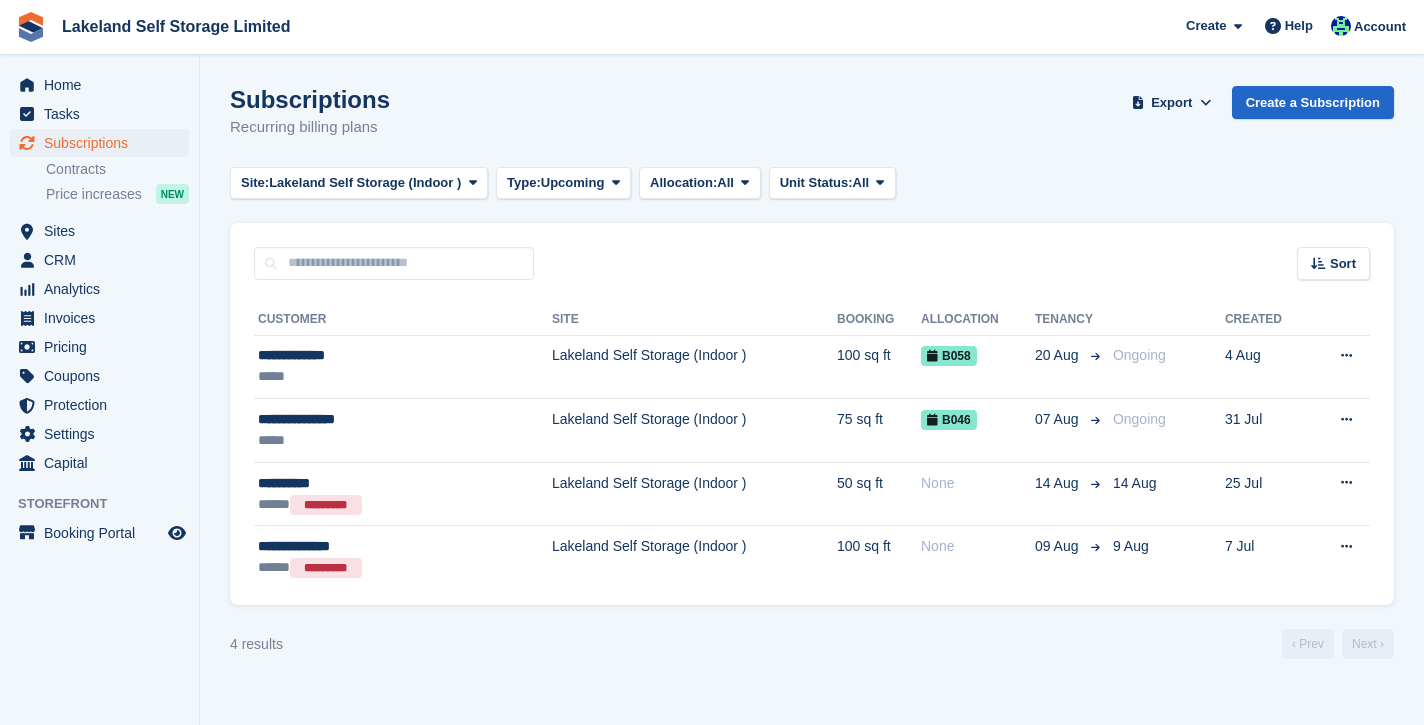 scroll, scrollTop: 0, scrollLeft: 0, axis: both 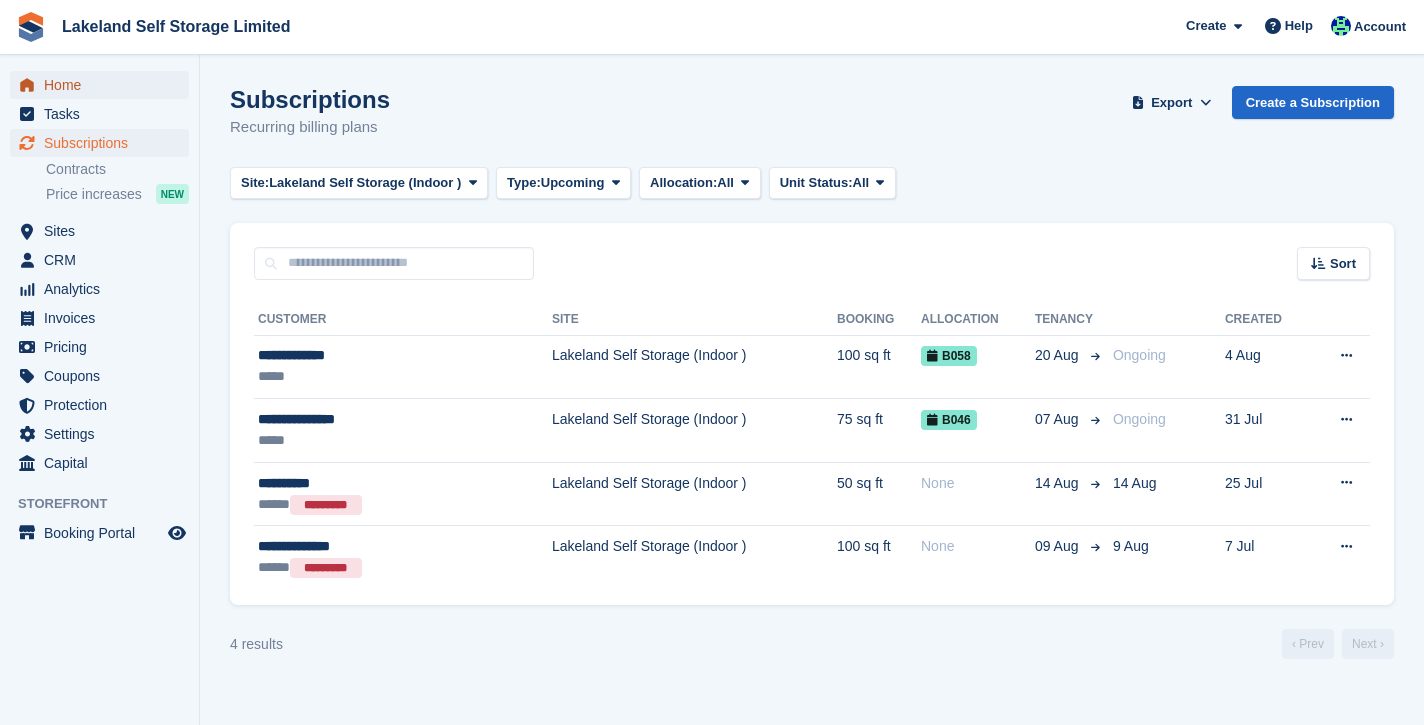 click on "Home" at bounding box center [104, 85] 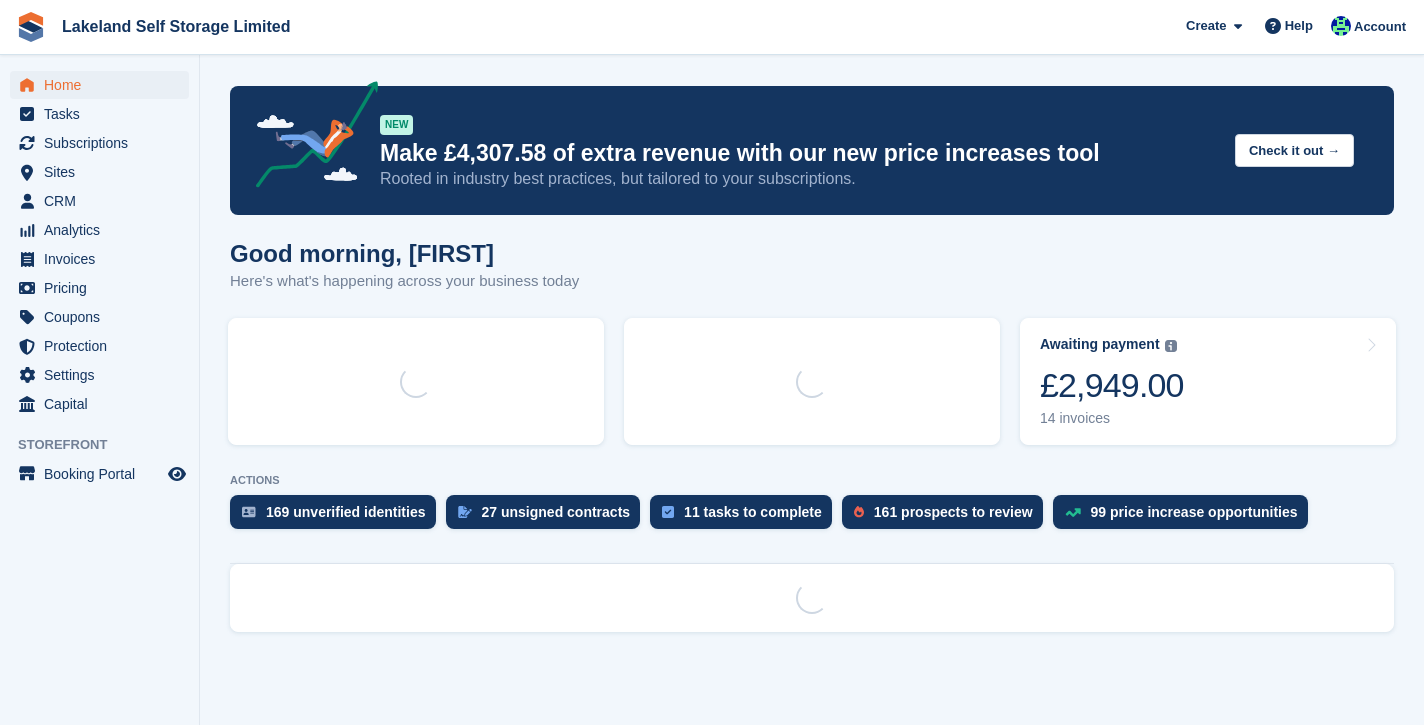 scroll, scrollTop: 0, scrollLeft: 0, axis: both 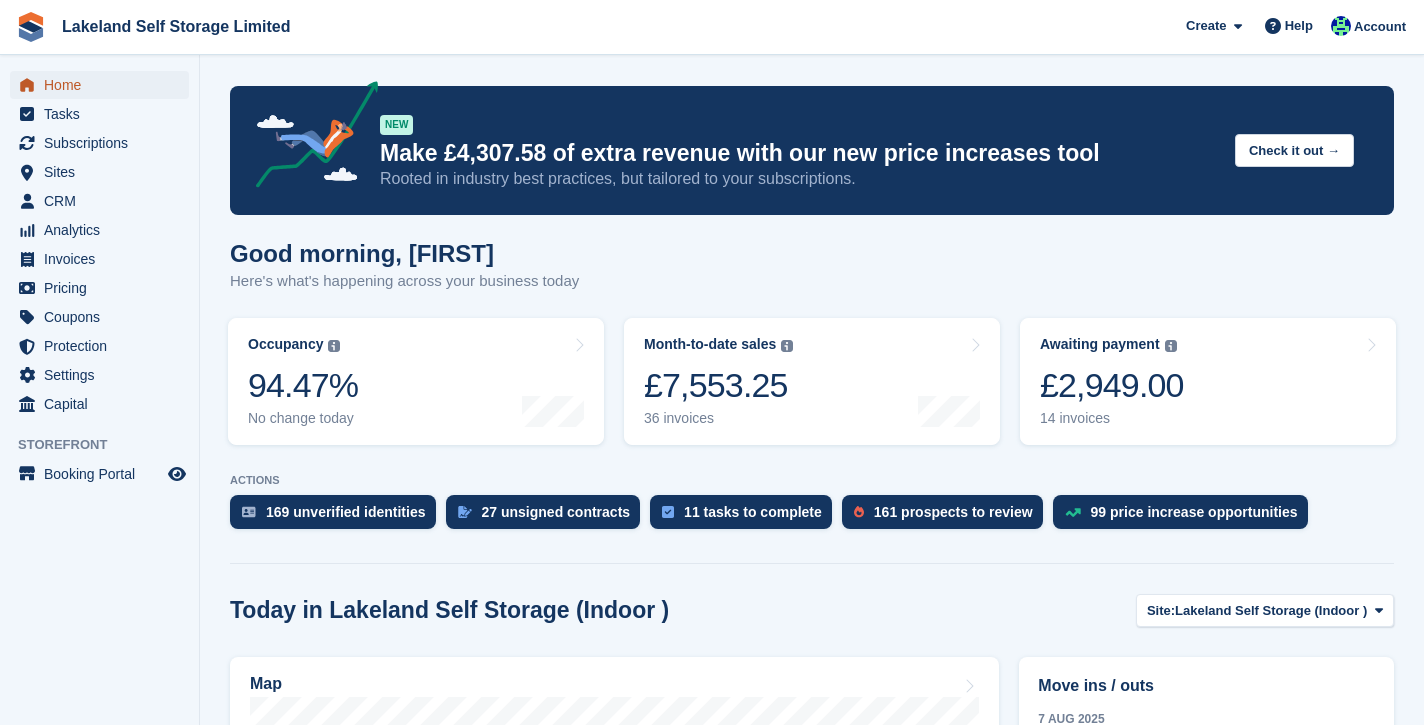 click on "Home" at bounding box center [104, 85] 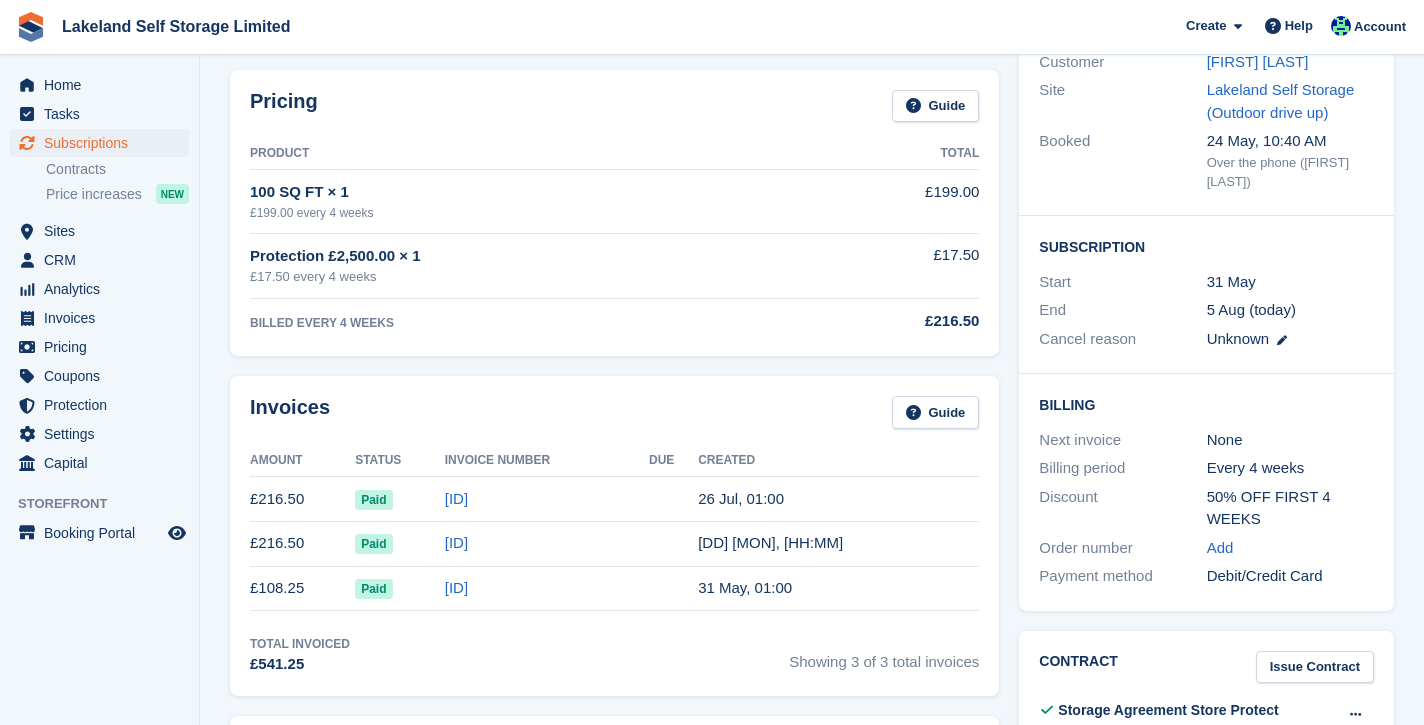scroll, scrollTop: 0, scrollLeft: 0, axis: both 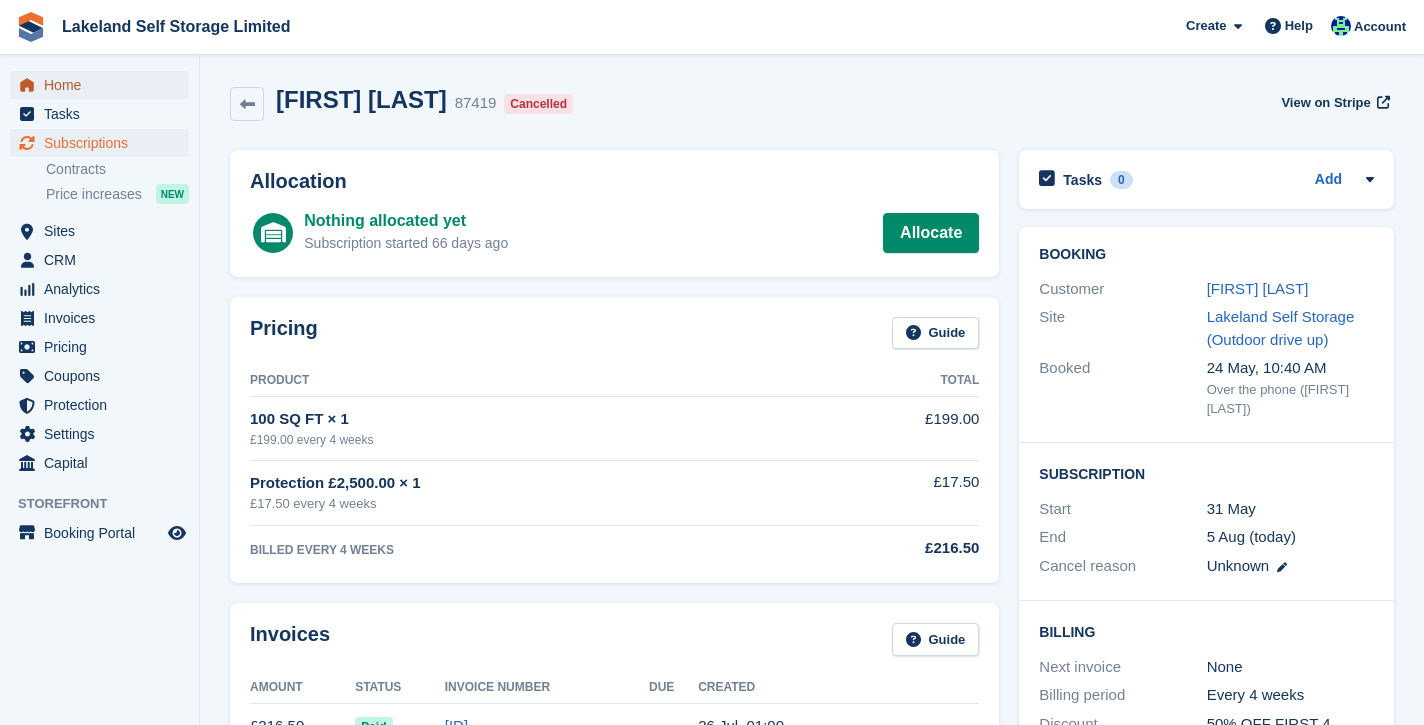 click on "Home" at bounding box center (104, 85) 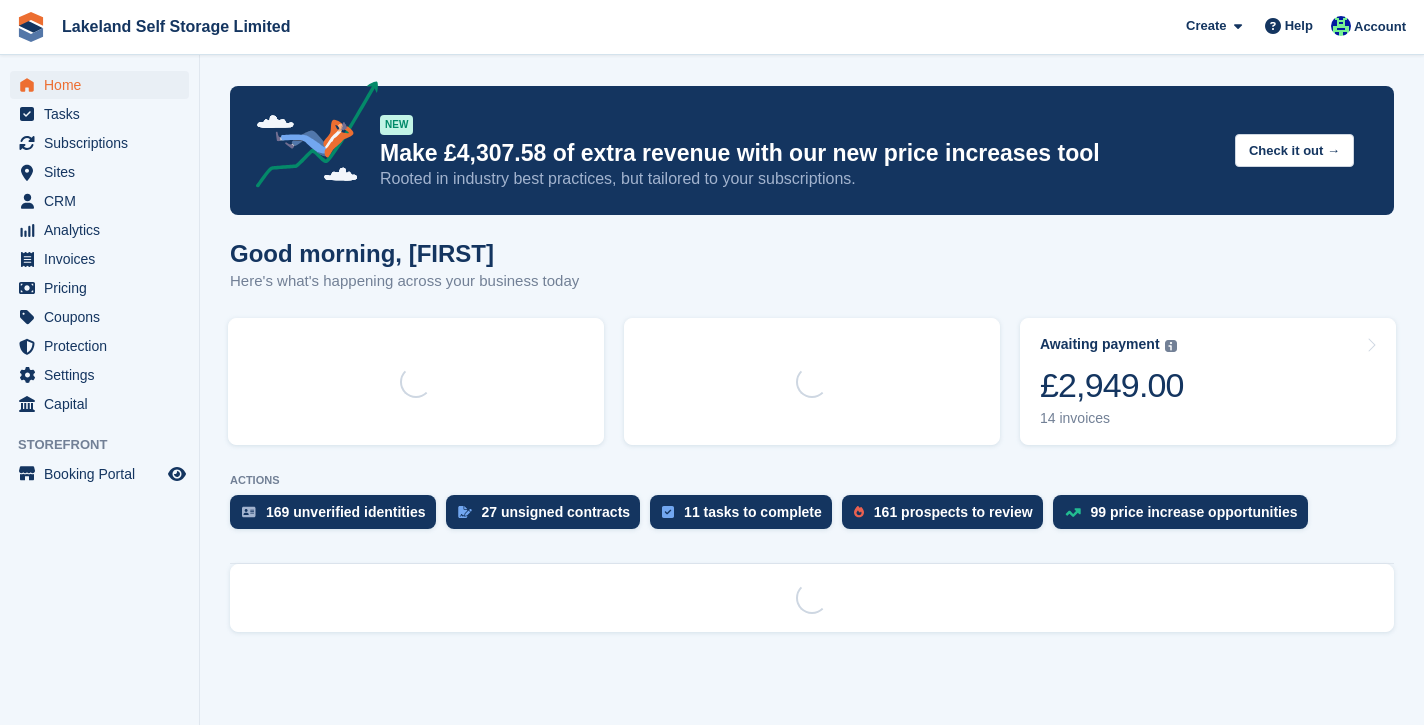 scroll, scrollTop: 0, scrollLeft: 0, axis: both 